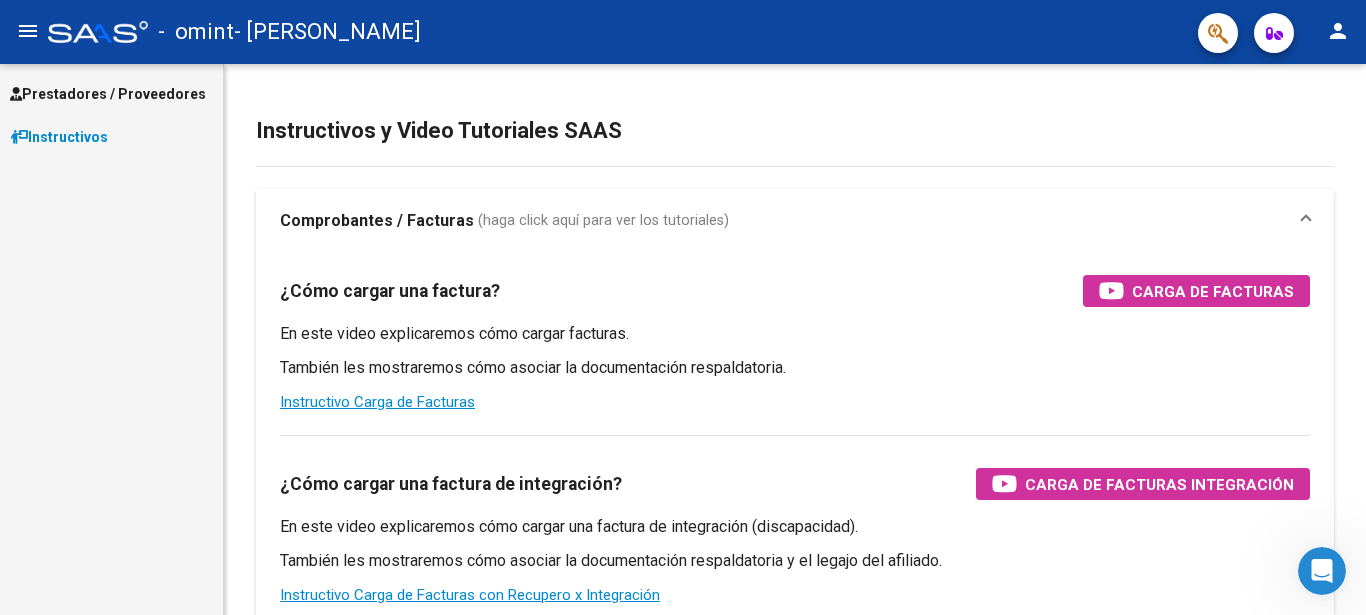 scroll, scrollTop: 0, scrollLeft: 0, axis: both 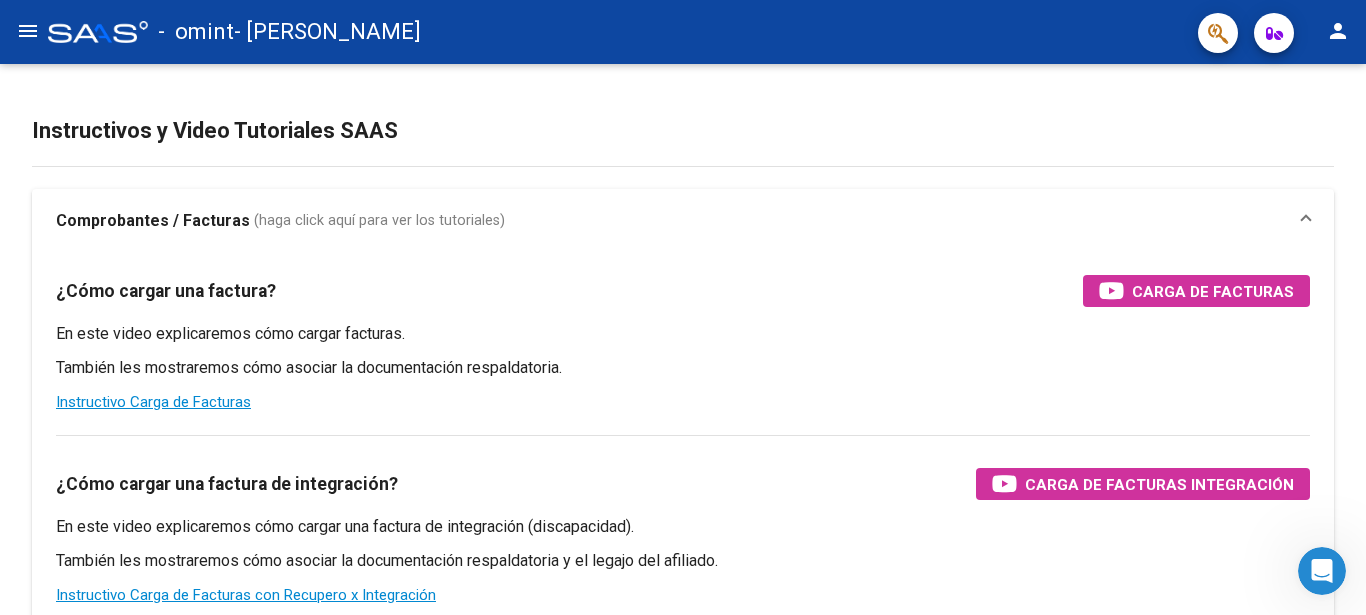 click on "menu" 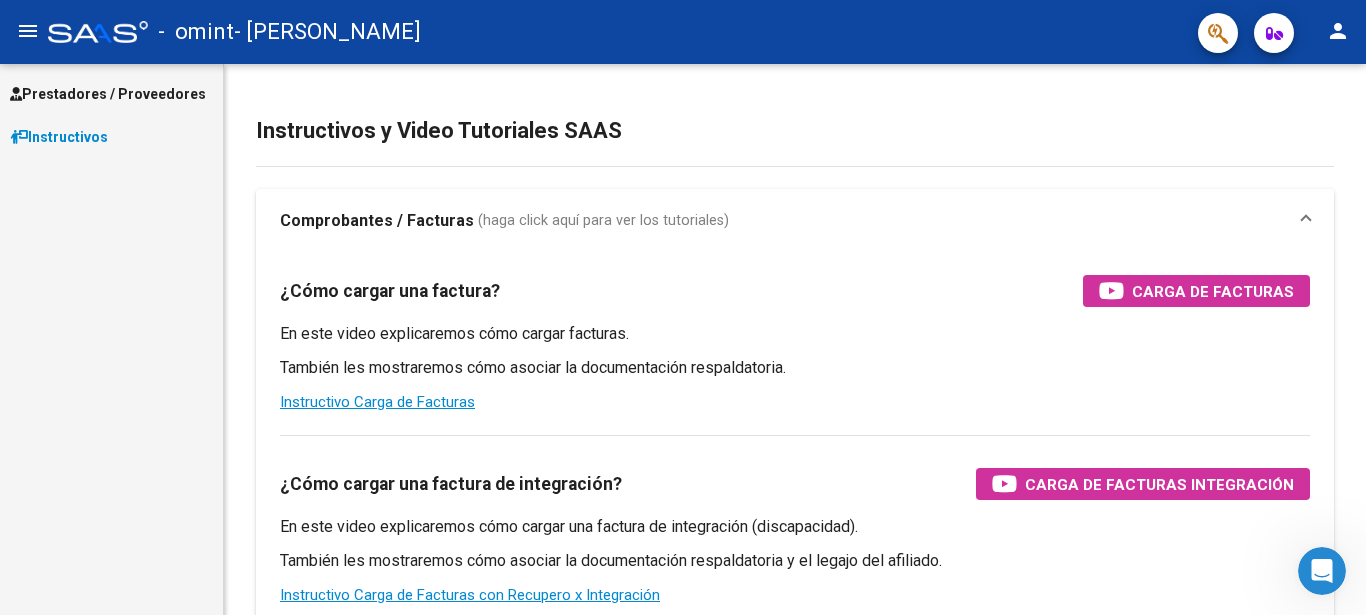 click on "Prestadores / Proveedores" at bounding box center [108, 94] 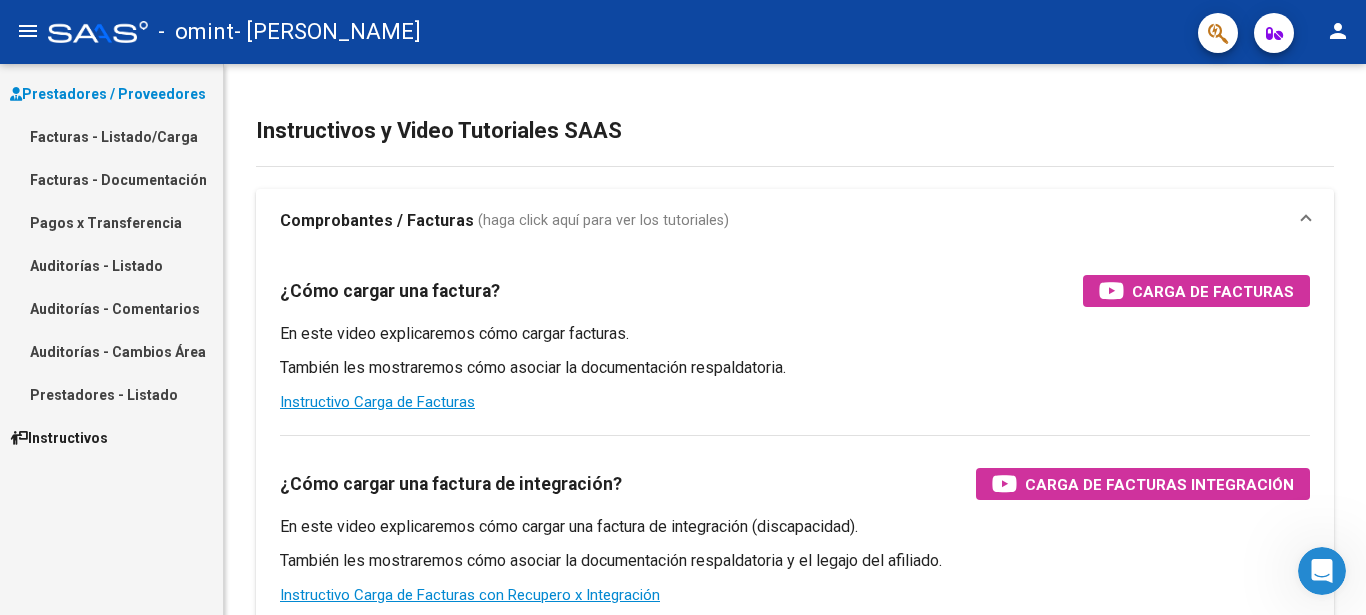 click on "Facturas - Listado/Carga" at bounding box center [111, 136] 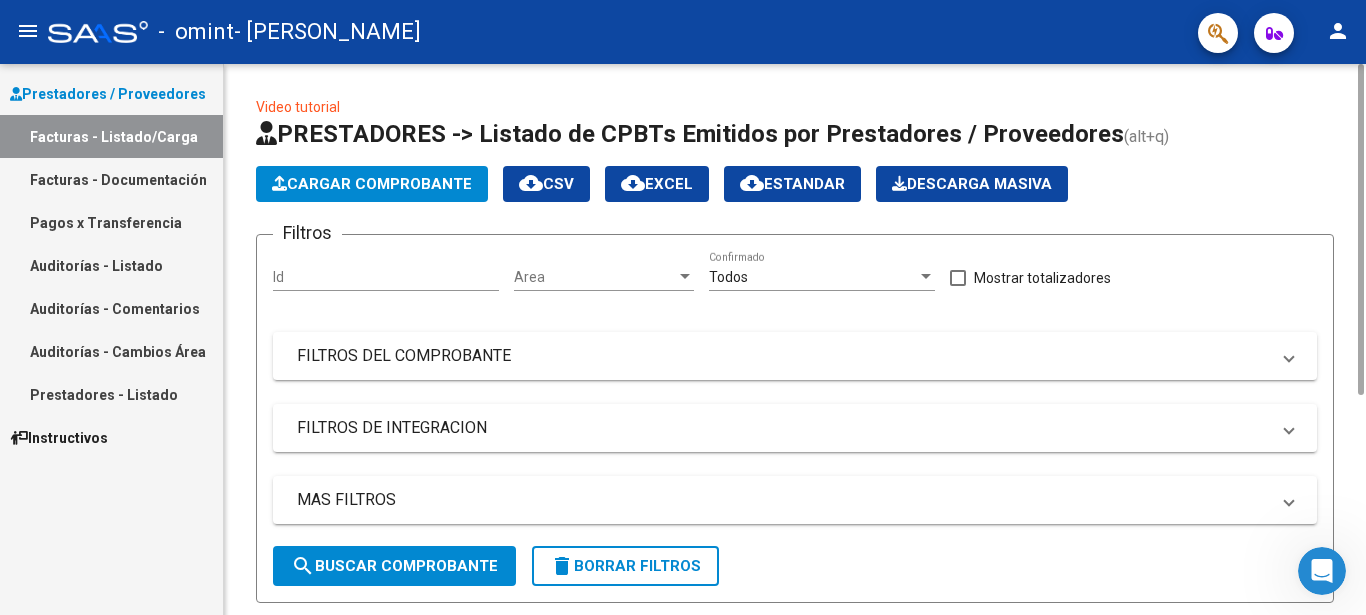 click on "Cargar Comprobante" 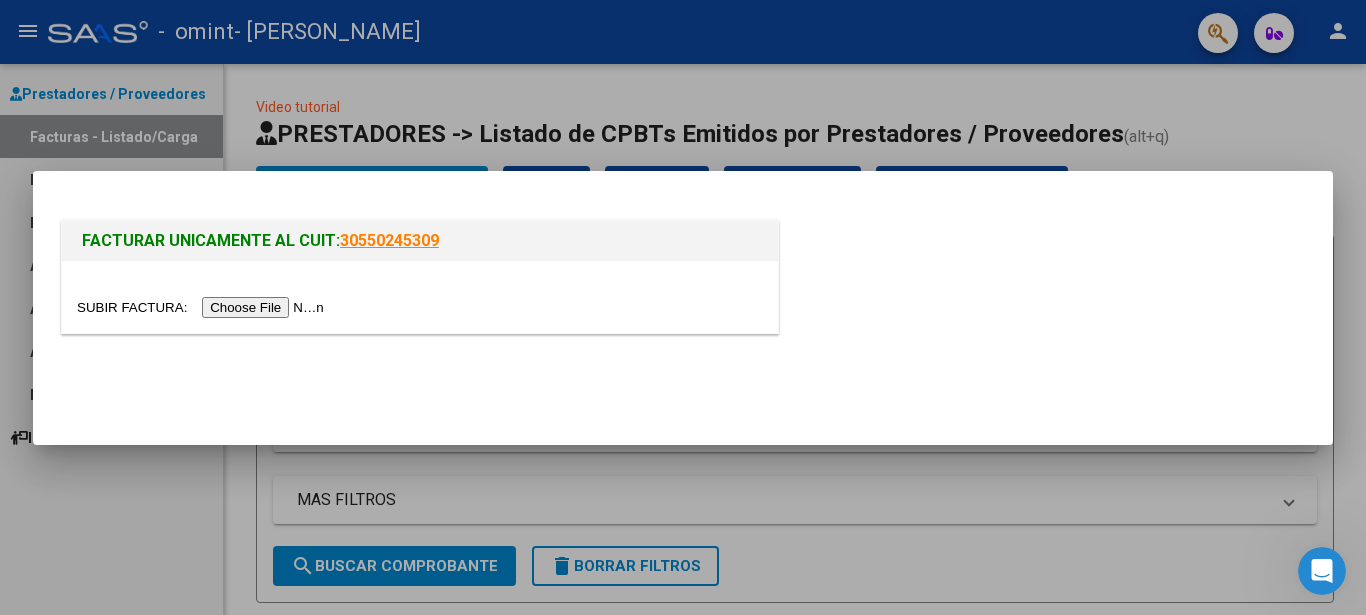 click at bounding box center [203, 307] 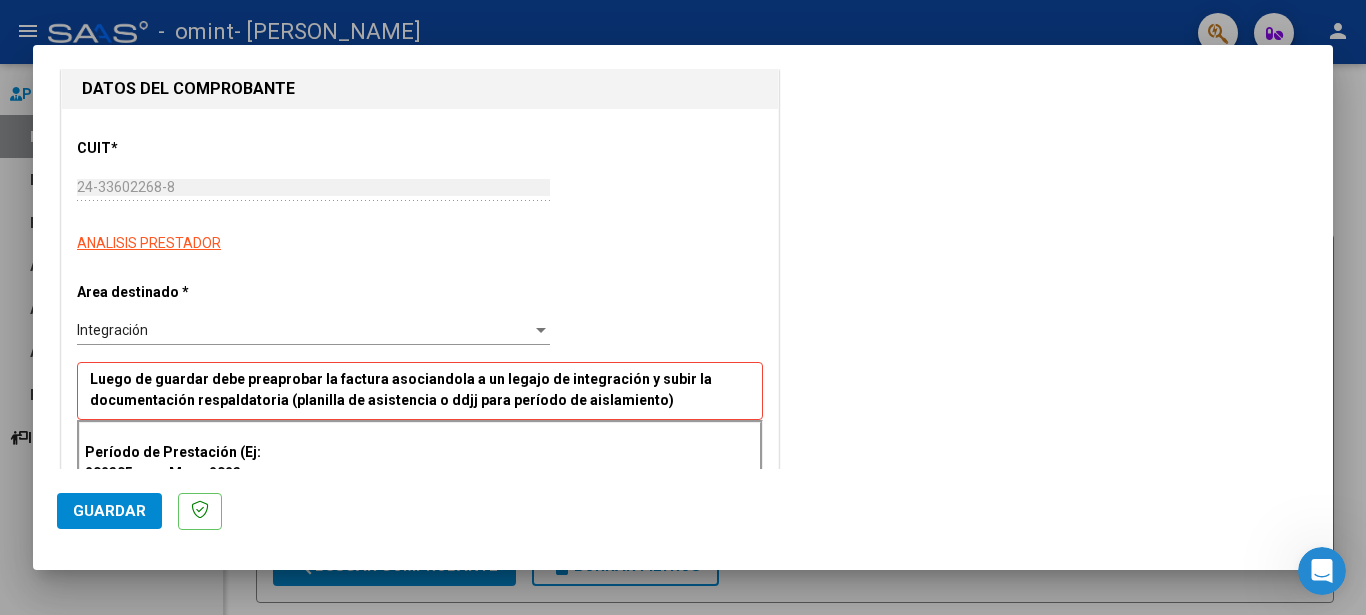 scroll, scrollTop: 408, scrollLeft: 0, axis: vertical 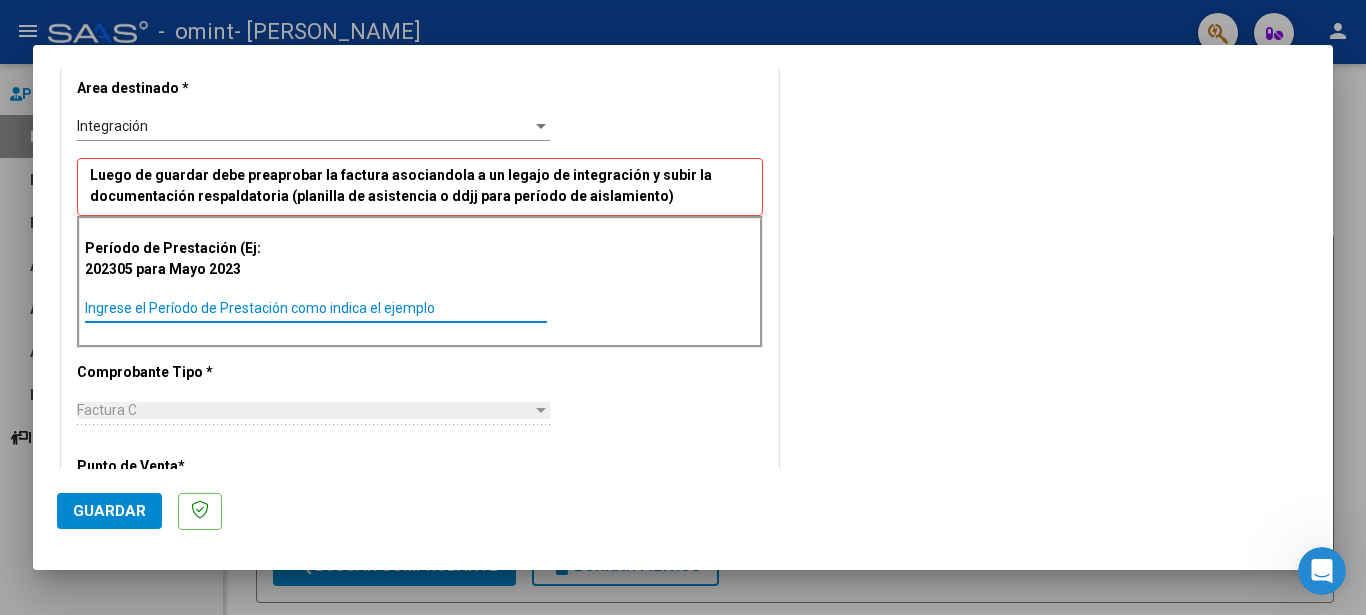 click on "Ingrese el Período de Prestación como indica el ejemplo" at bounding box center [316, 308] 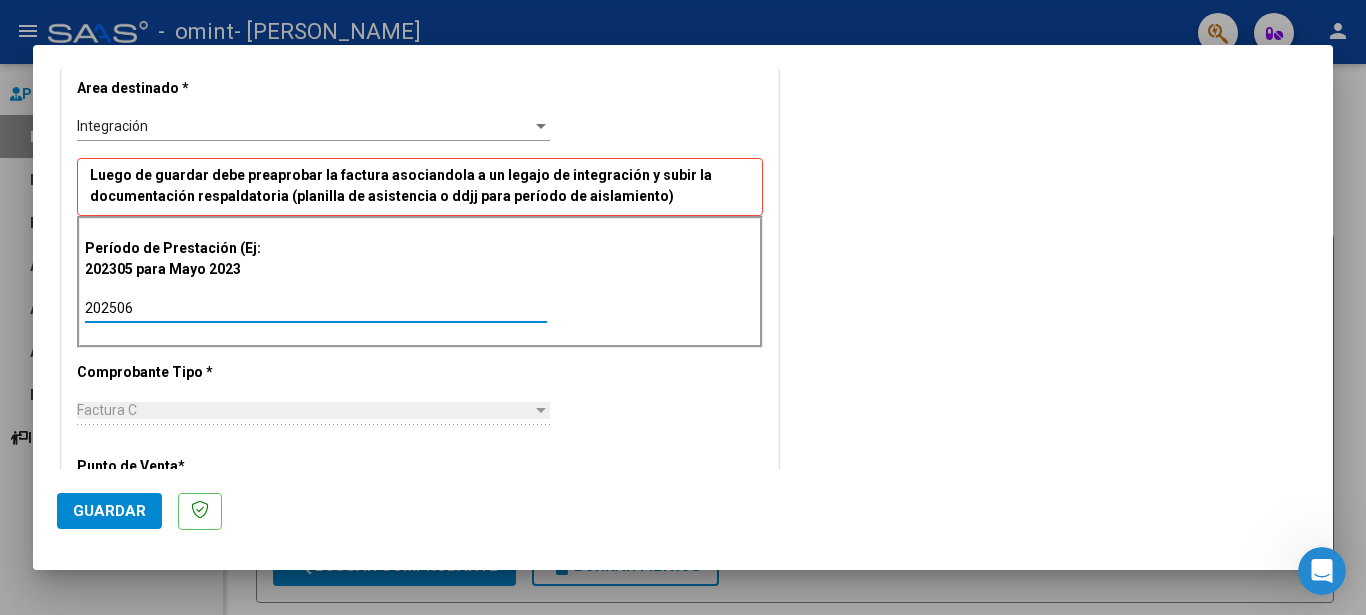 type on "202506" 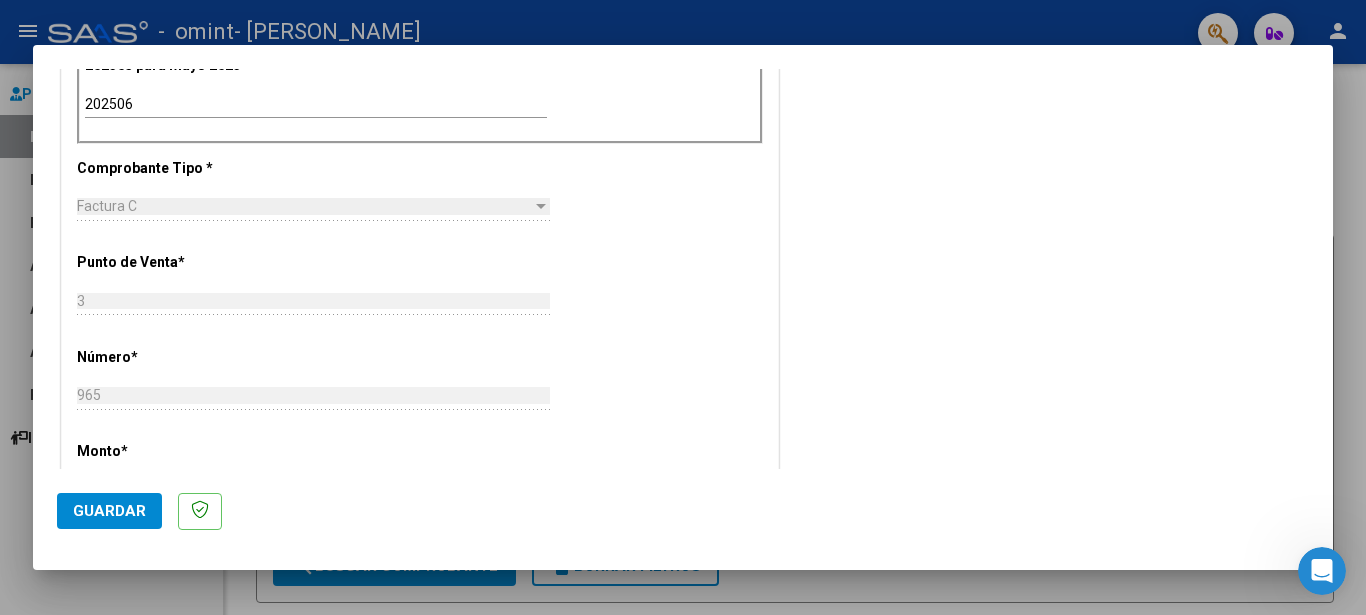click on "Factura C" at bounding box center [304, 206] 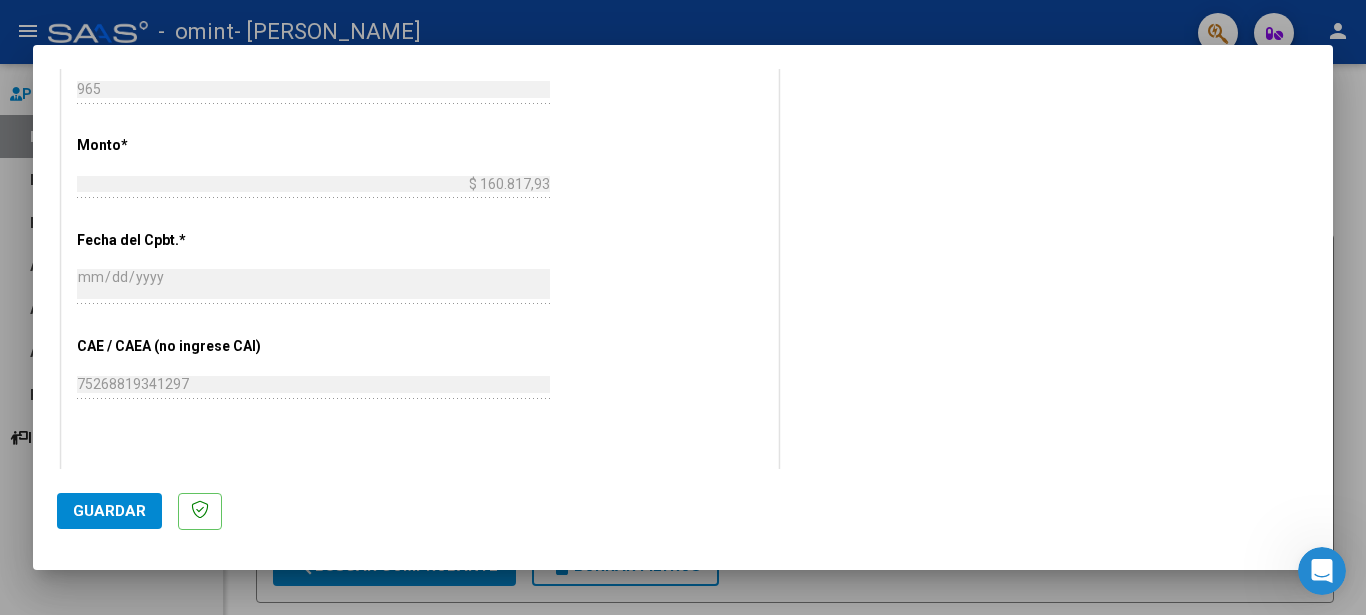 scroll, scrollTop: 1122, scrollLeft: 0, axis: vertical 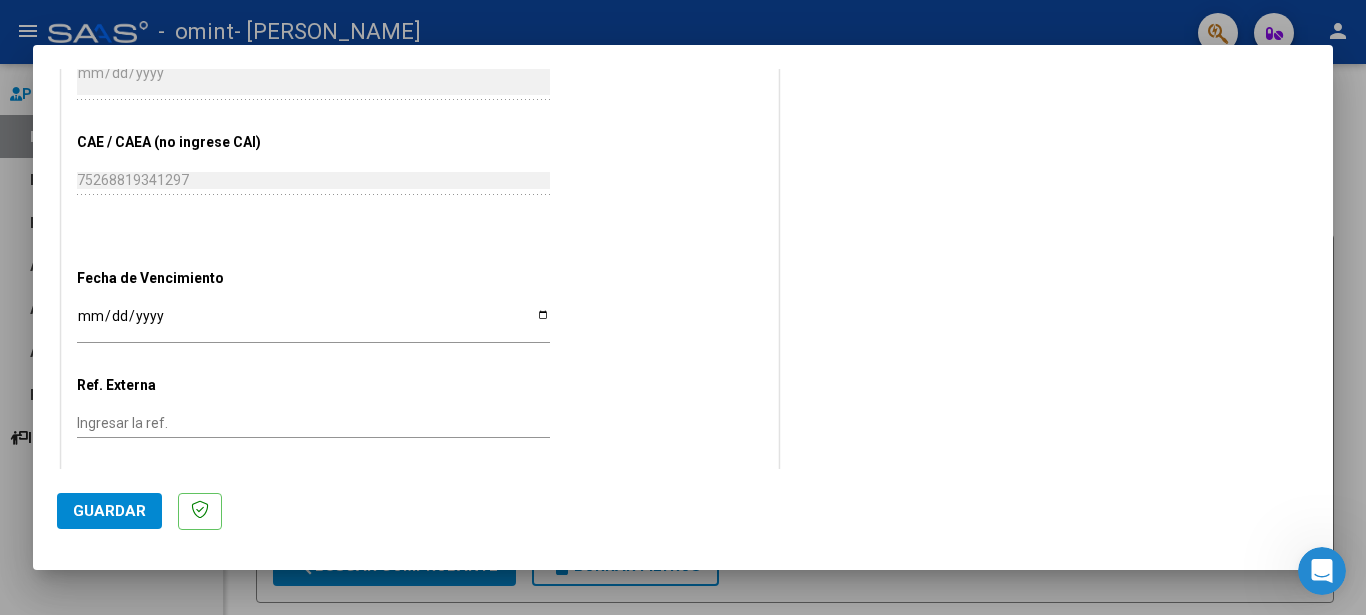 click on "Ingresar la fecha" at bounding box center [313, 323] 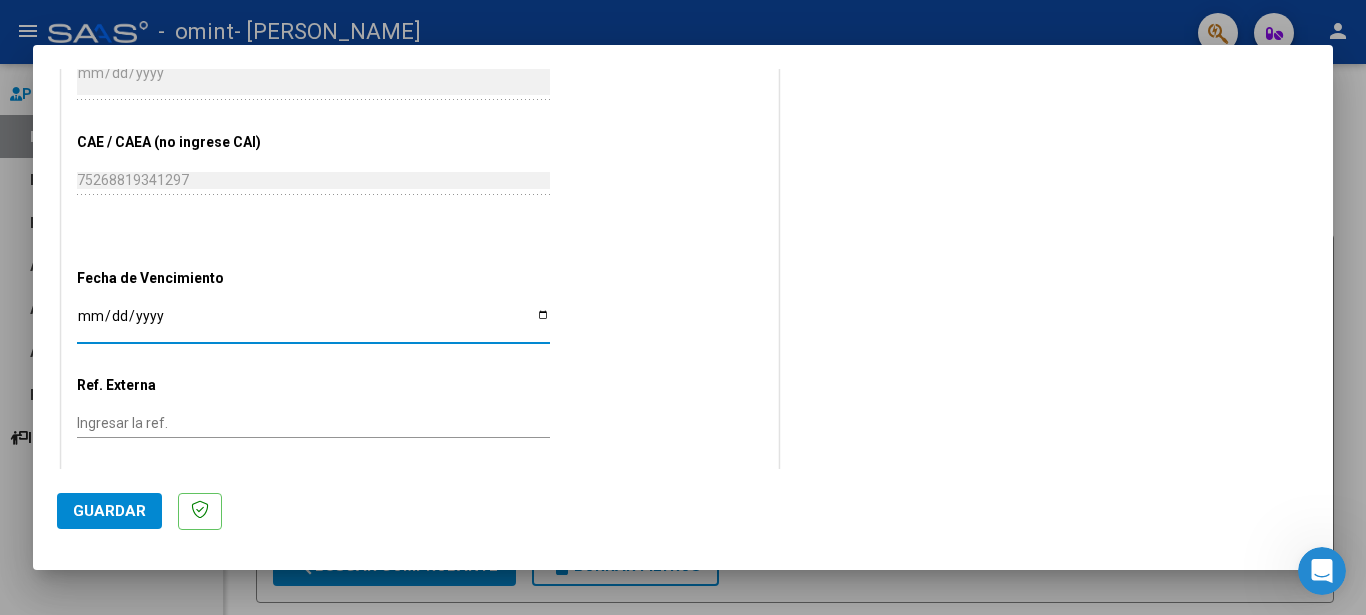 click on "Ingresar la fecha" at bounding box center (313, 323) 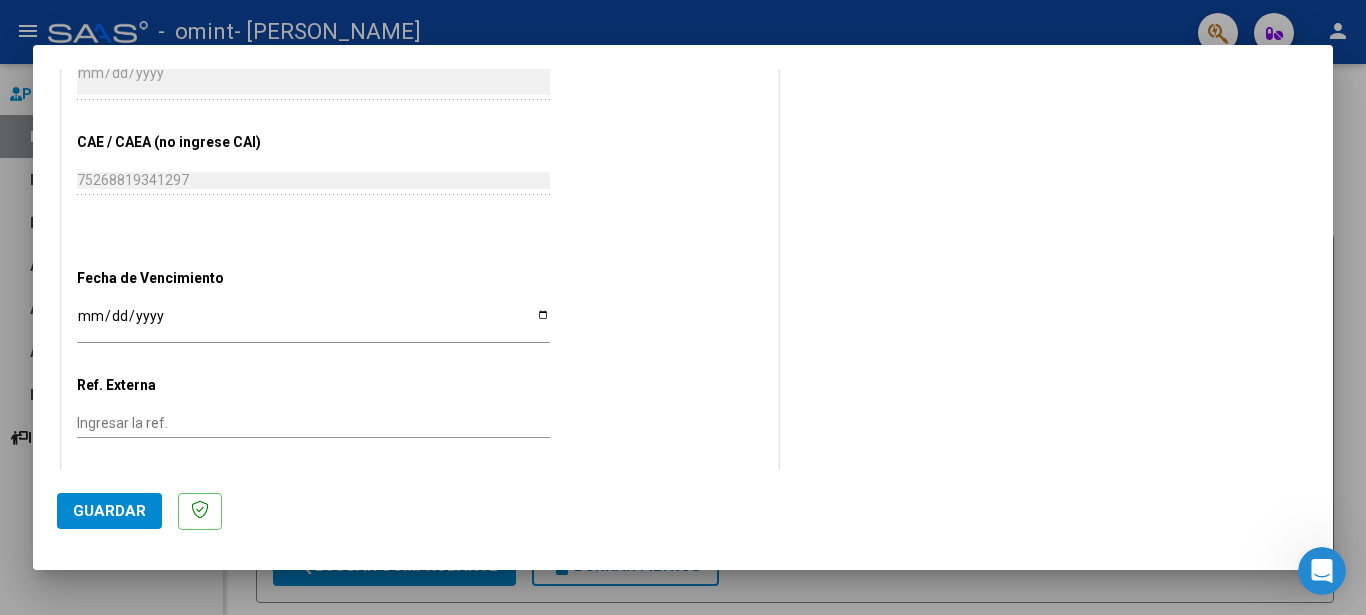 scroll, scrollTop: 1200, scrollLeft: 0, axis: vertical 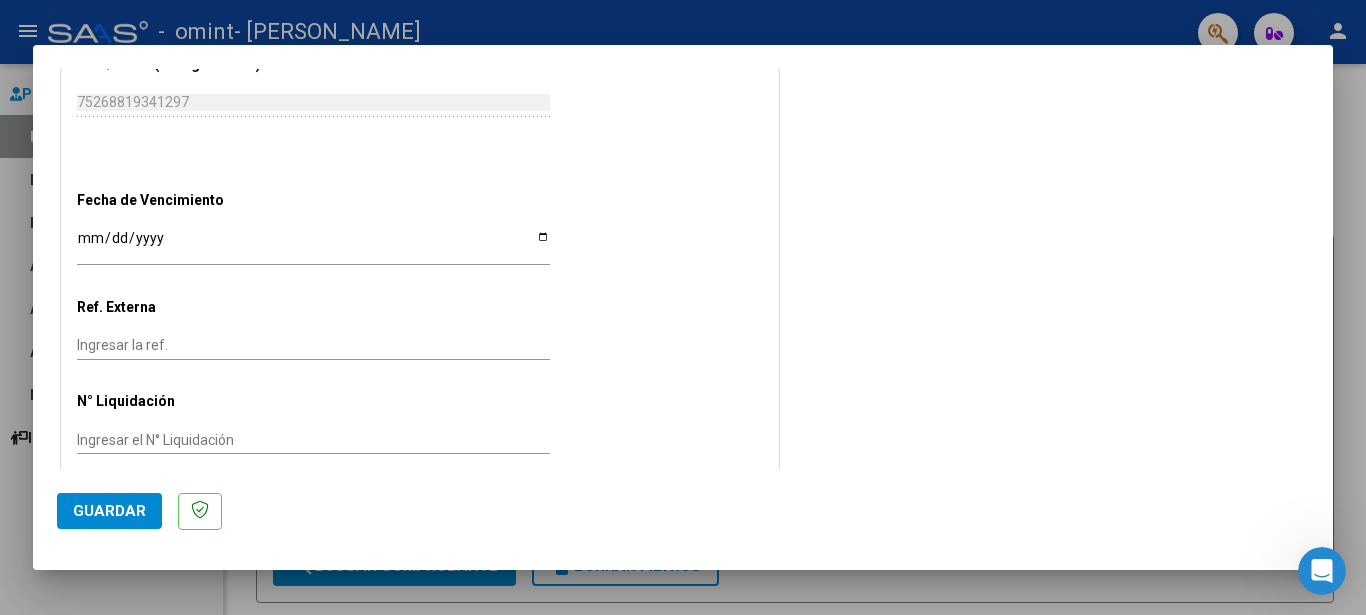 click on "Guardar" 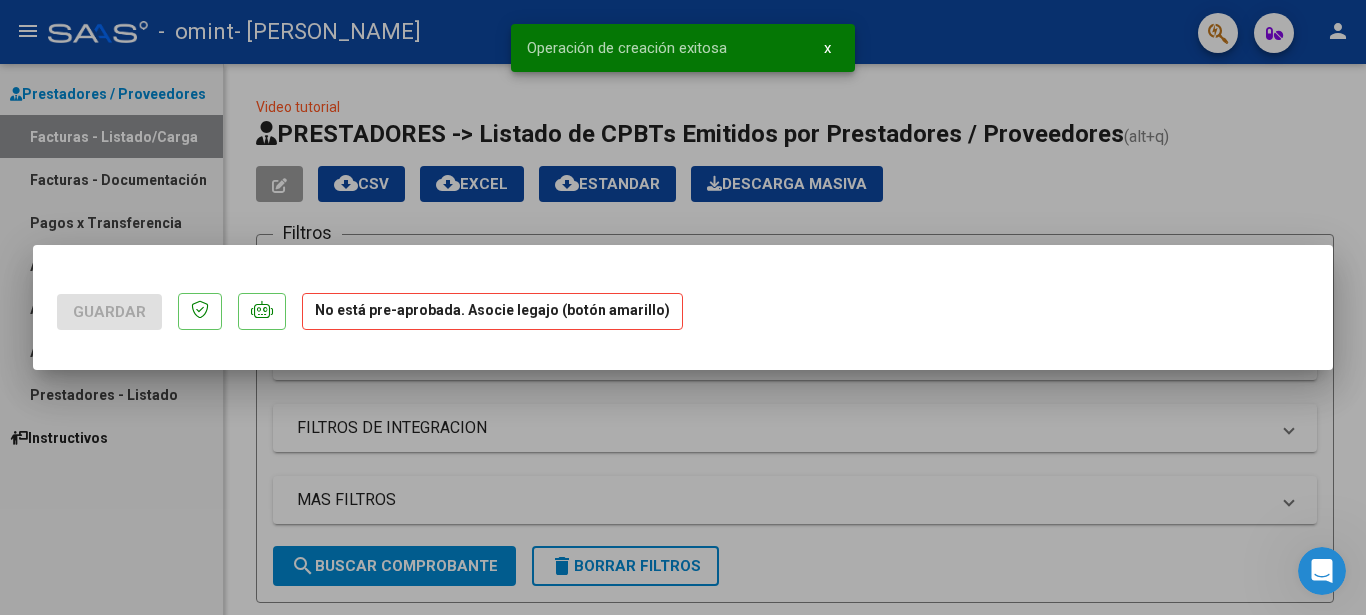 scroll, scrollTop: 0, scrollLeft: 0, axis: both 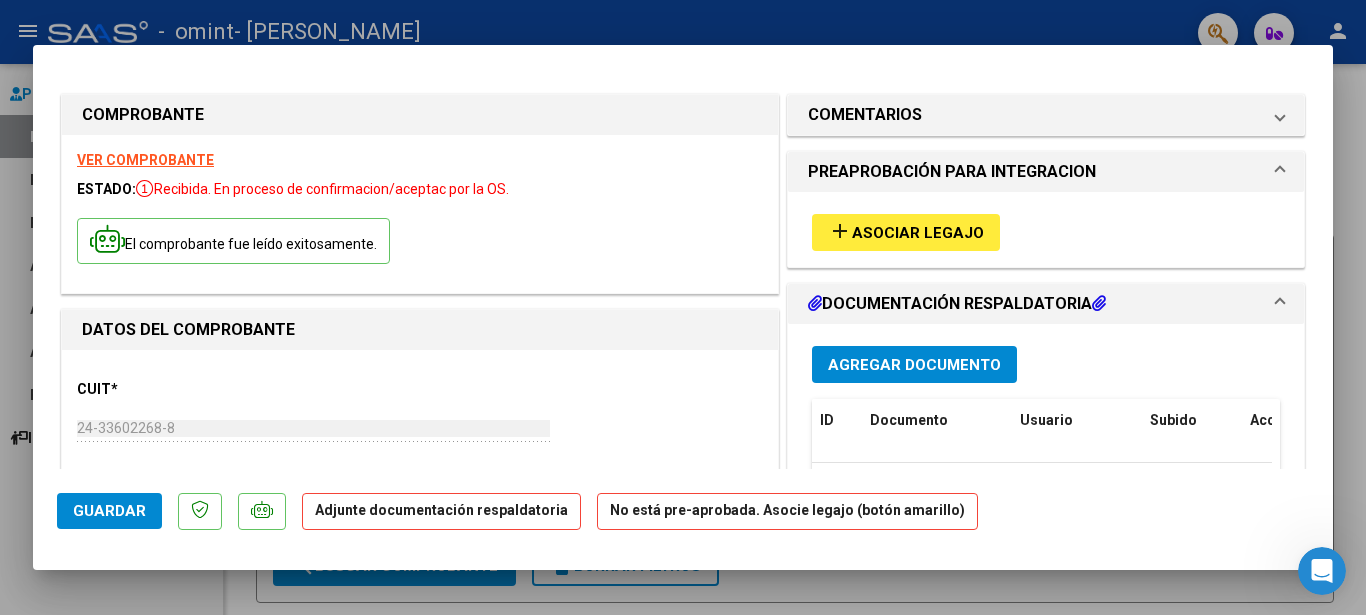 click on "Asociar Legajo" at bounding box center (918, 233) 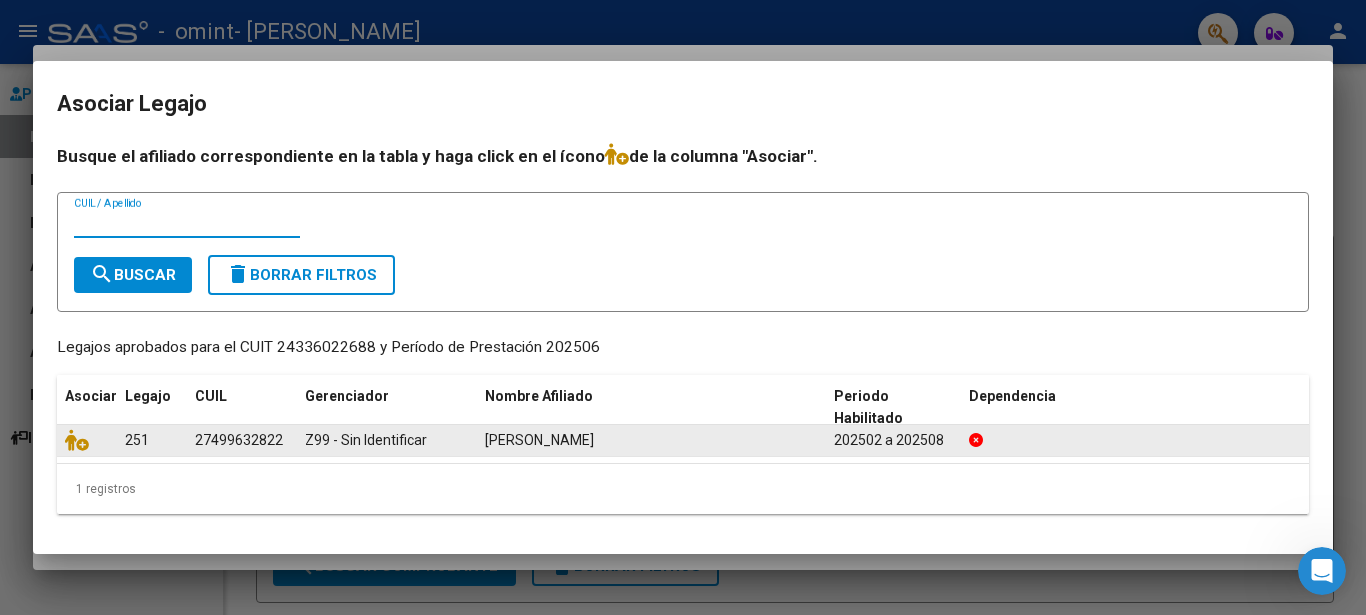 click on "251" 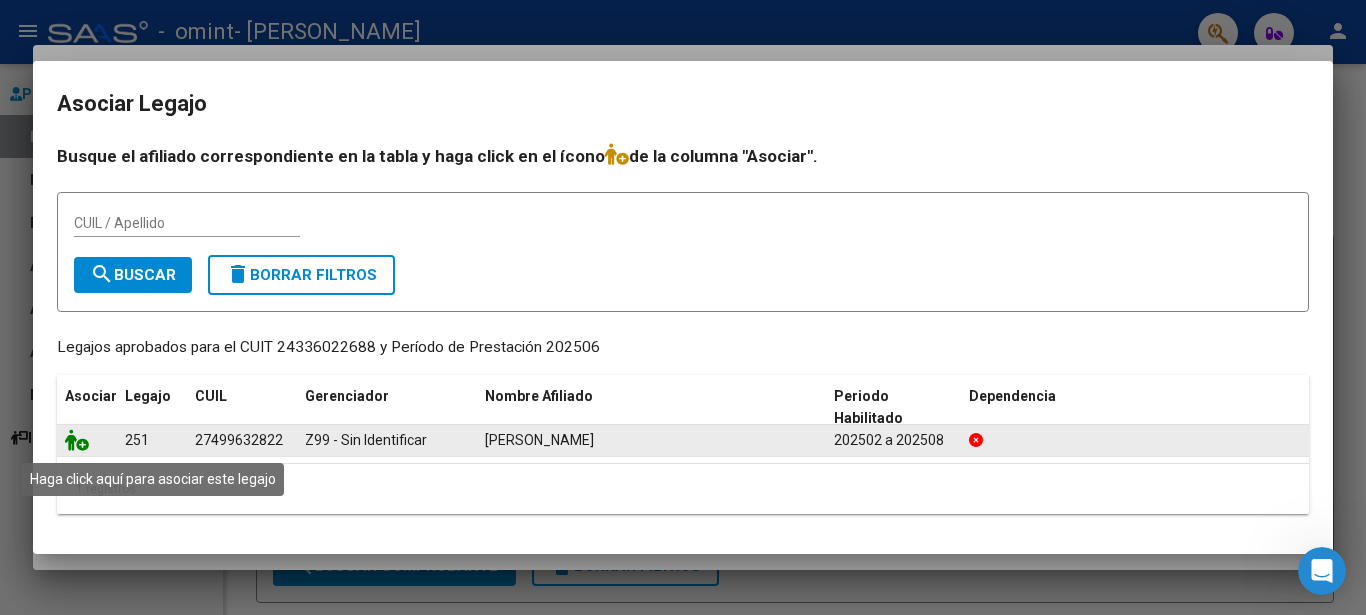 click 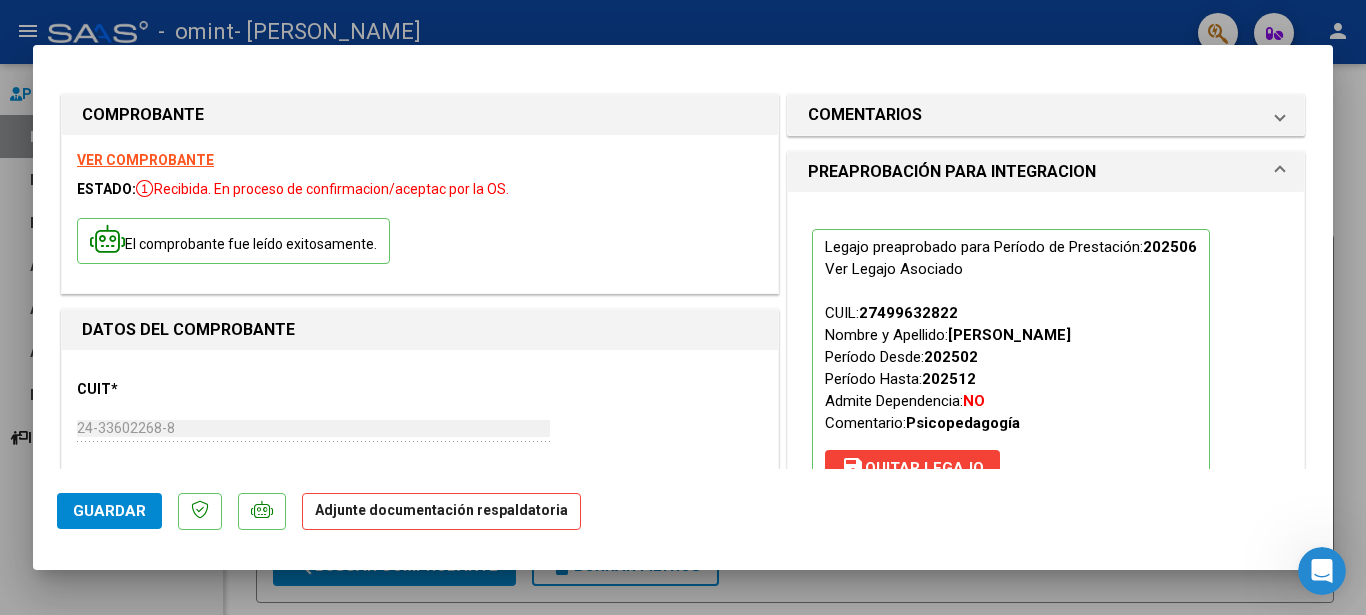 scroll, scrollTop: 204, scrollLeft: 0, axis: vertical 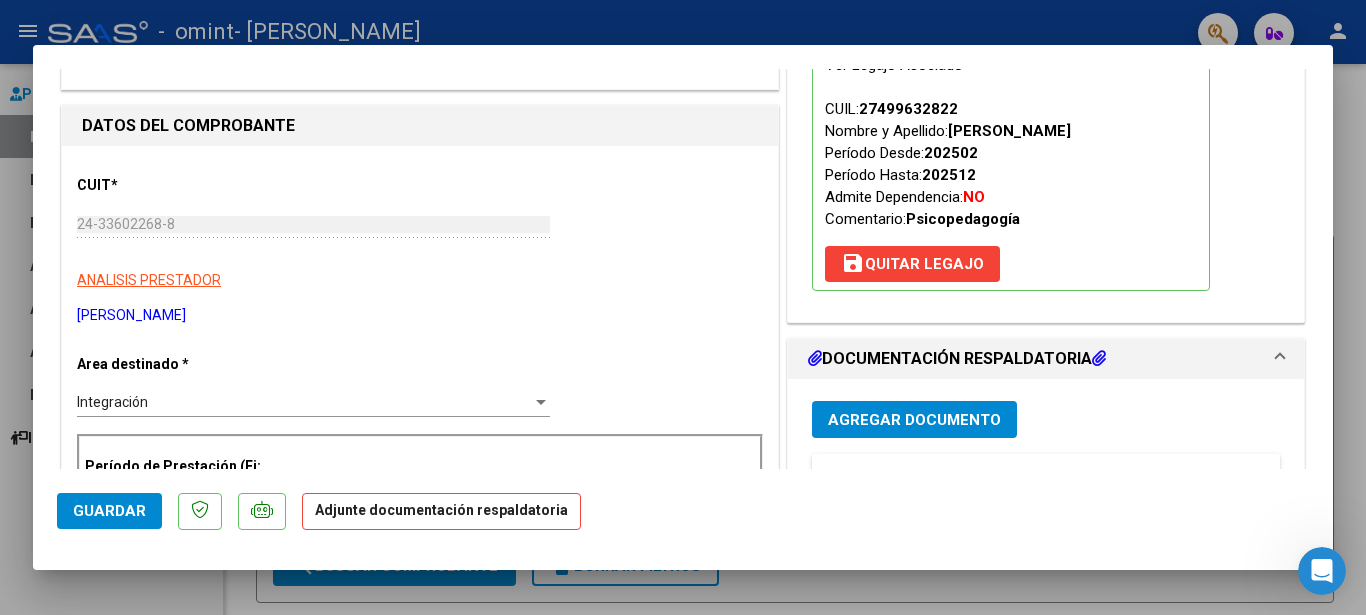 click on "Agregar Documento" at bounding box center [914, 419] 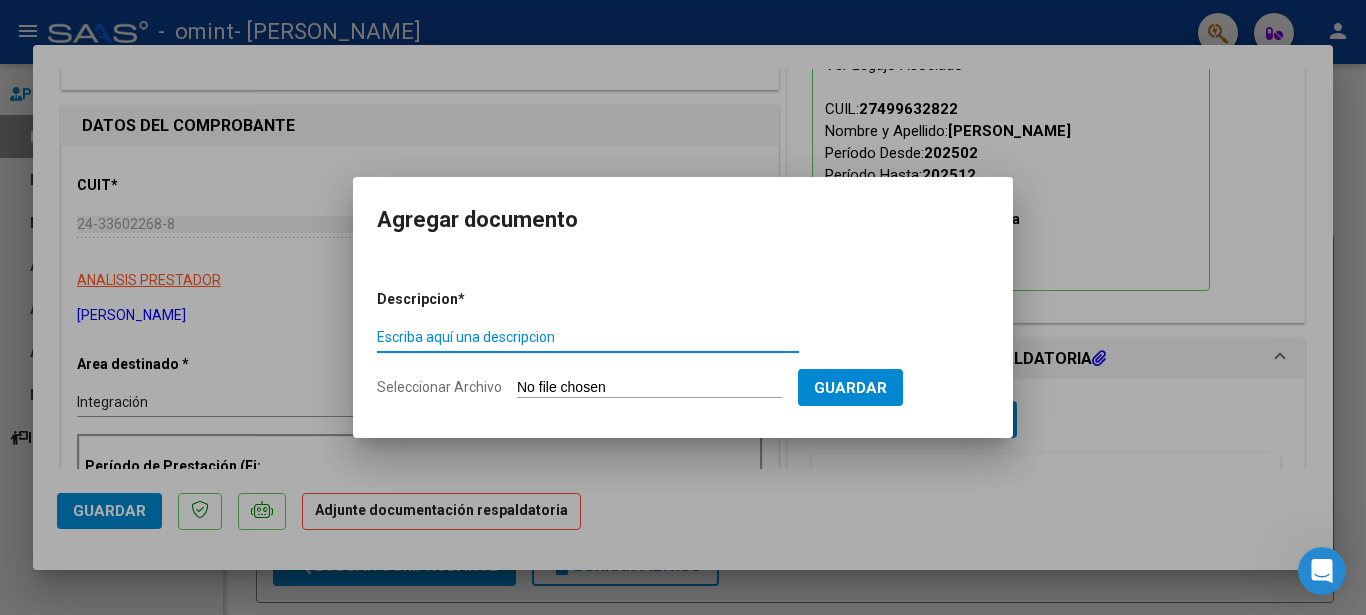 click on "Seleccionar Archivo" at bounding box center [649, 388] 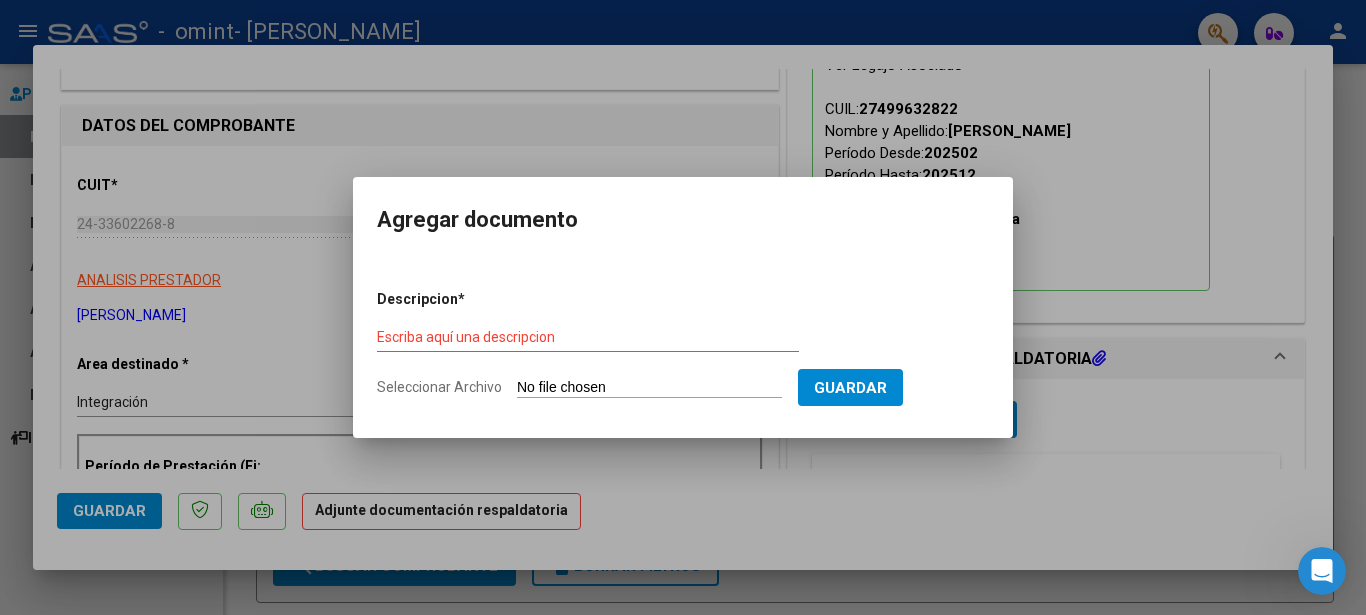 type on "C:\fakepath\24336022688_011_00003_00000965 [PERSON_NAME].pdf" 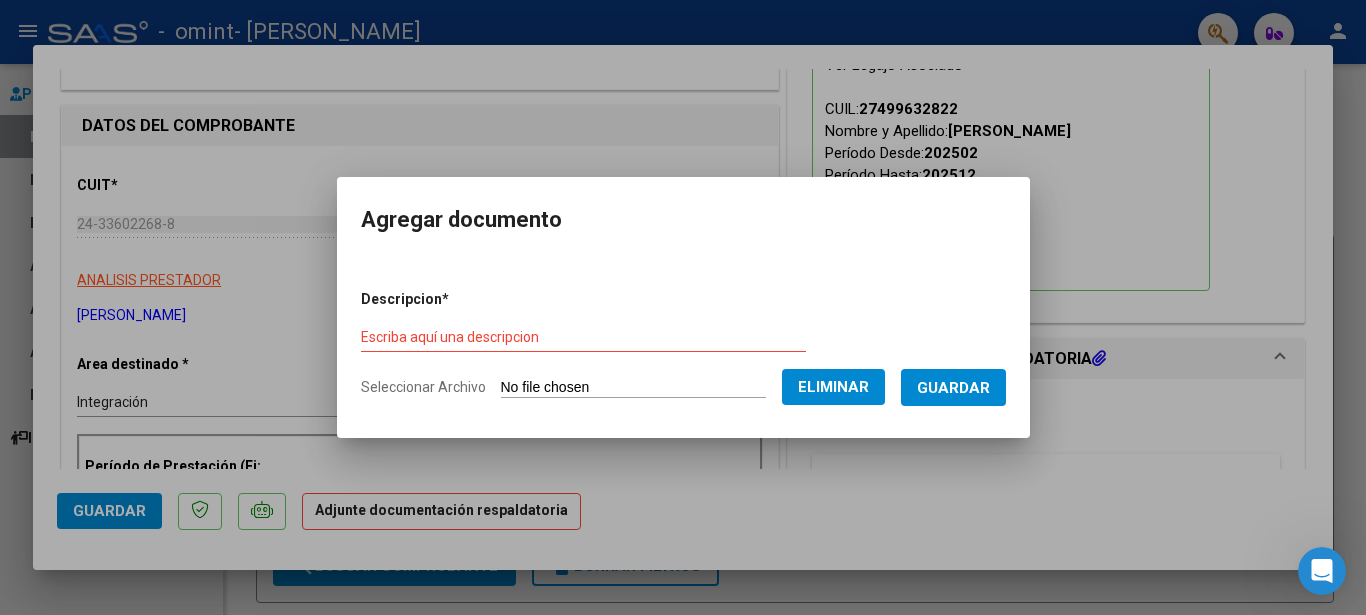 click on "Guardar" at bounding box center [953, 388] 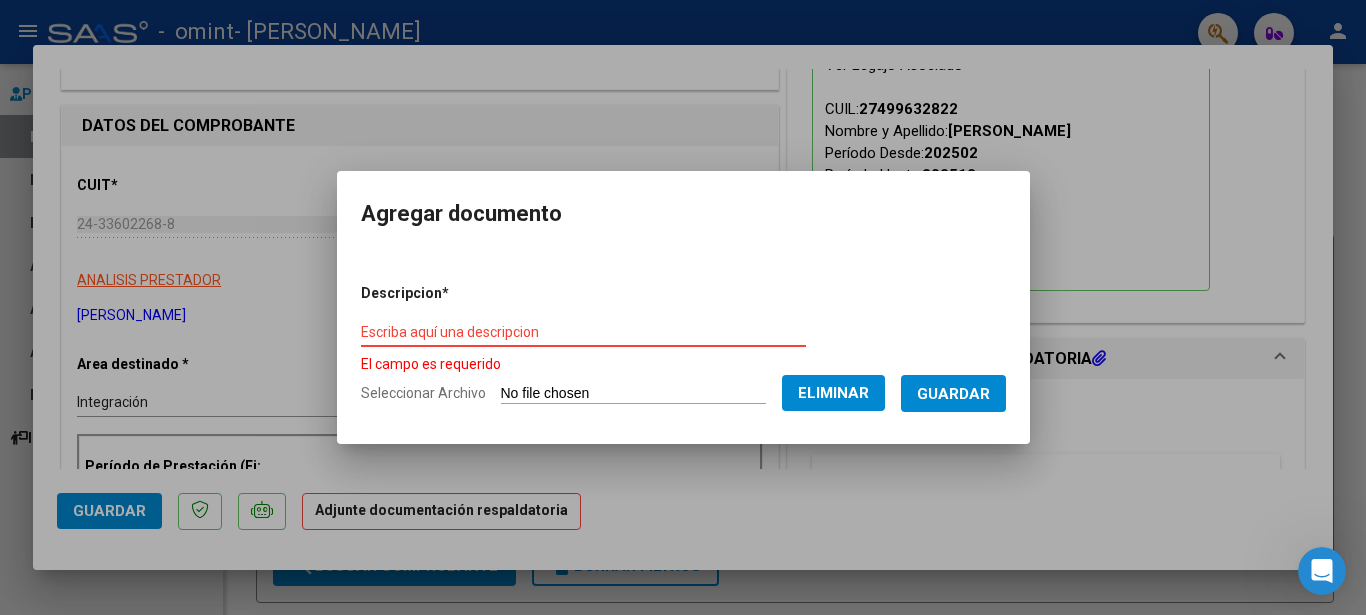 click on "Escriba aquí una descripcion" at bounding box center (583, 332) 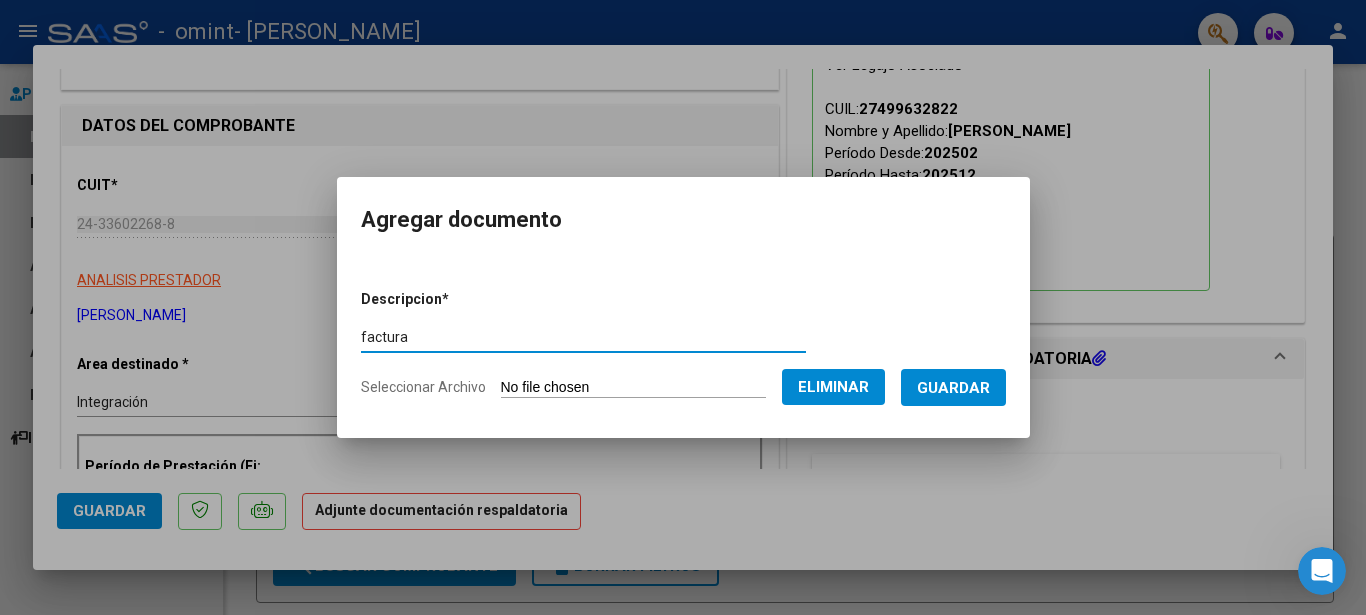 type on "factura" 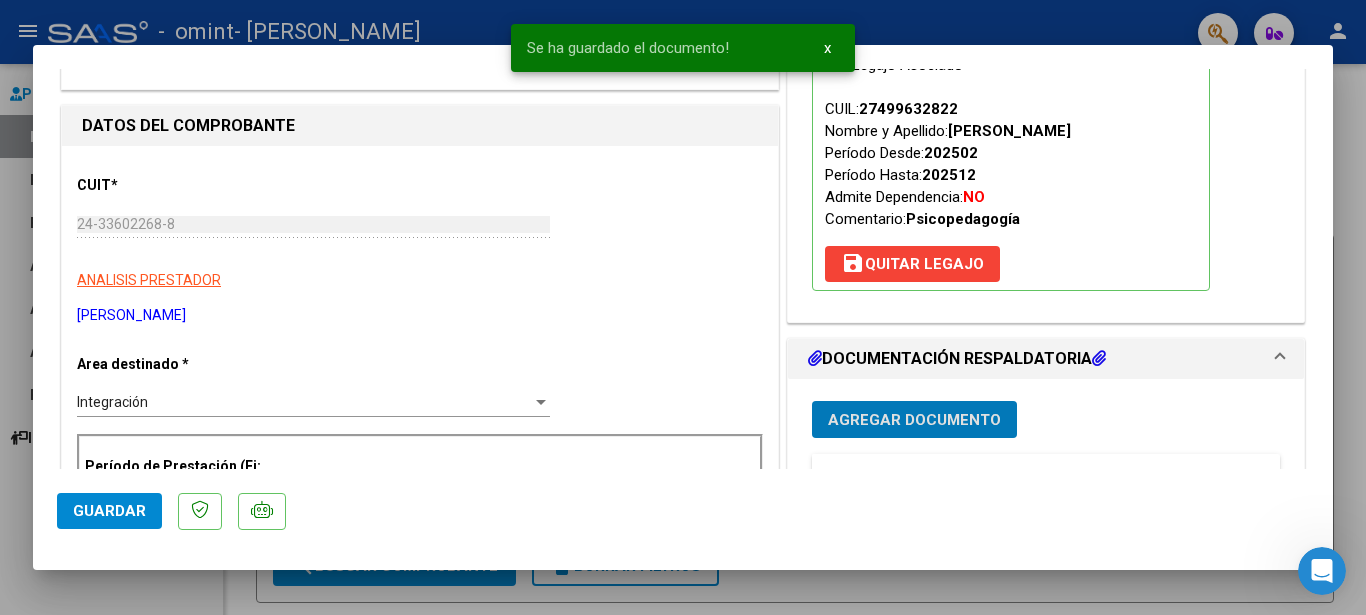 scroll, scrollTop: 306, scrollLeft: 0, axis: vertical 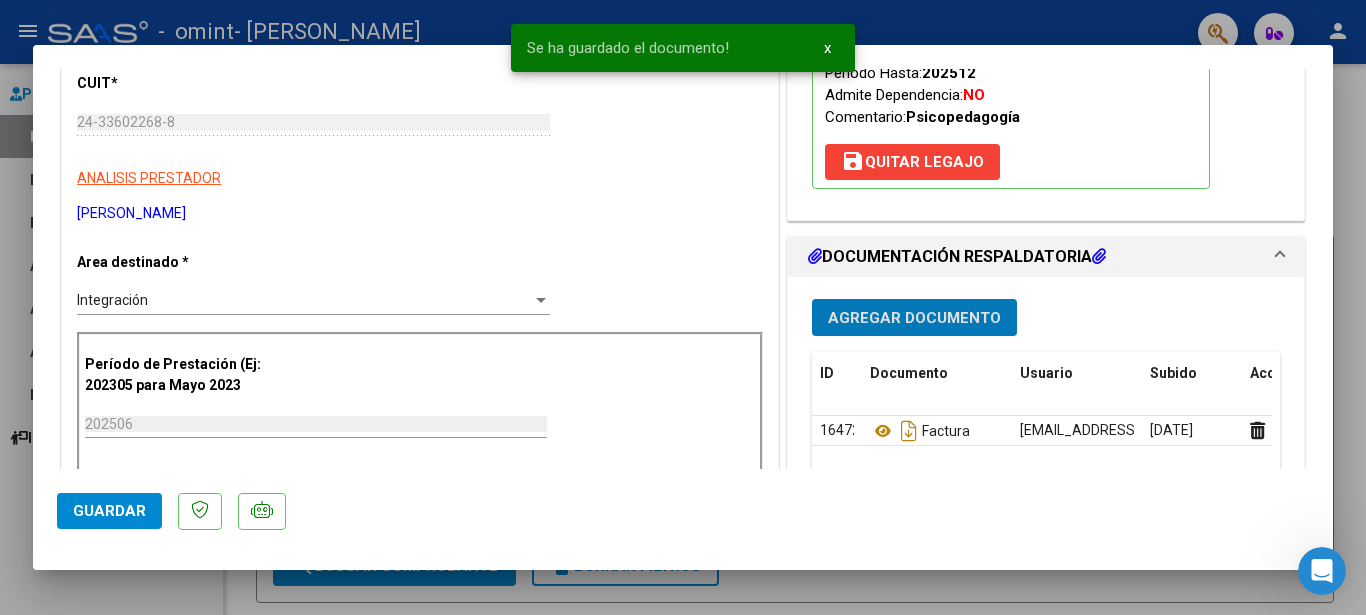 click on "Agregar Documento" at bounding box center [914, 318] 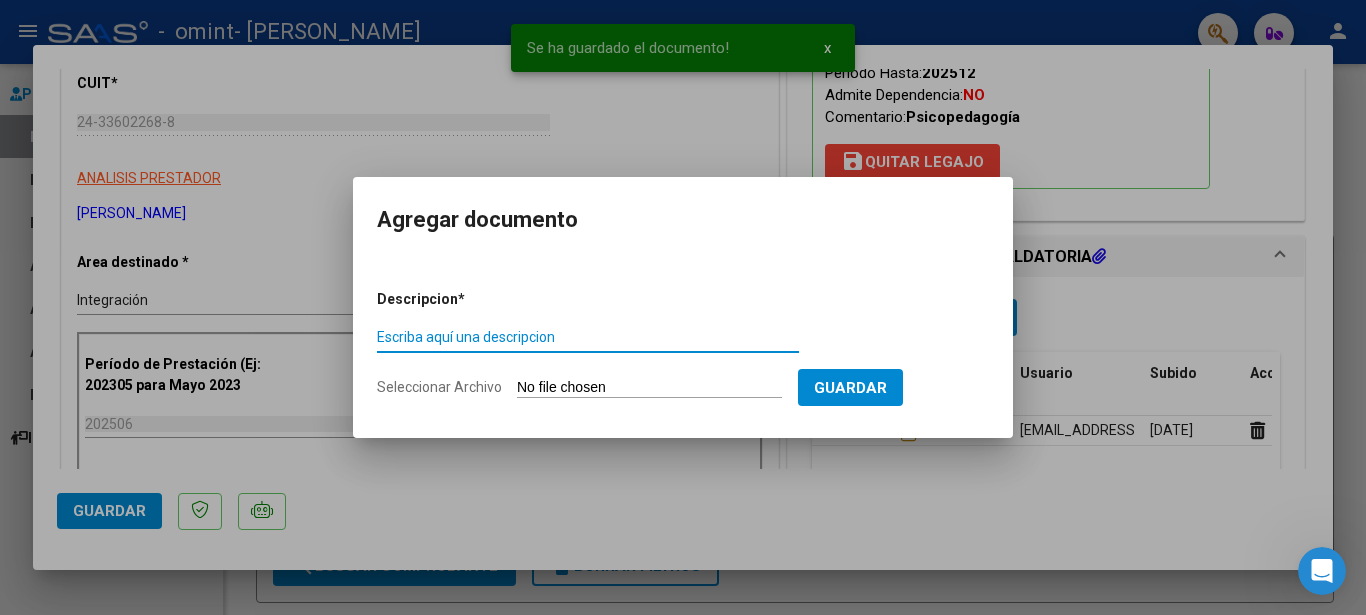 click on "Seleccionar Archivo" at bounding box center [649, 388] 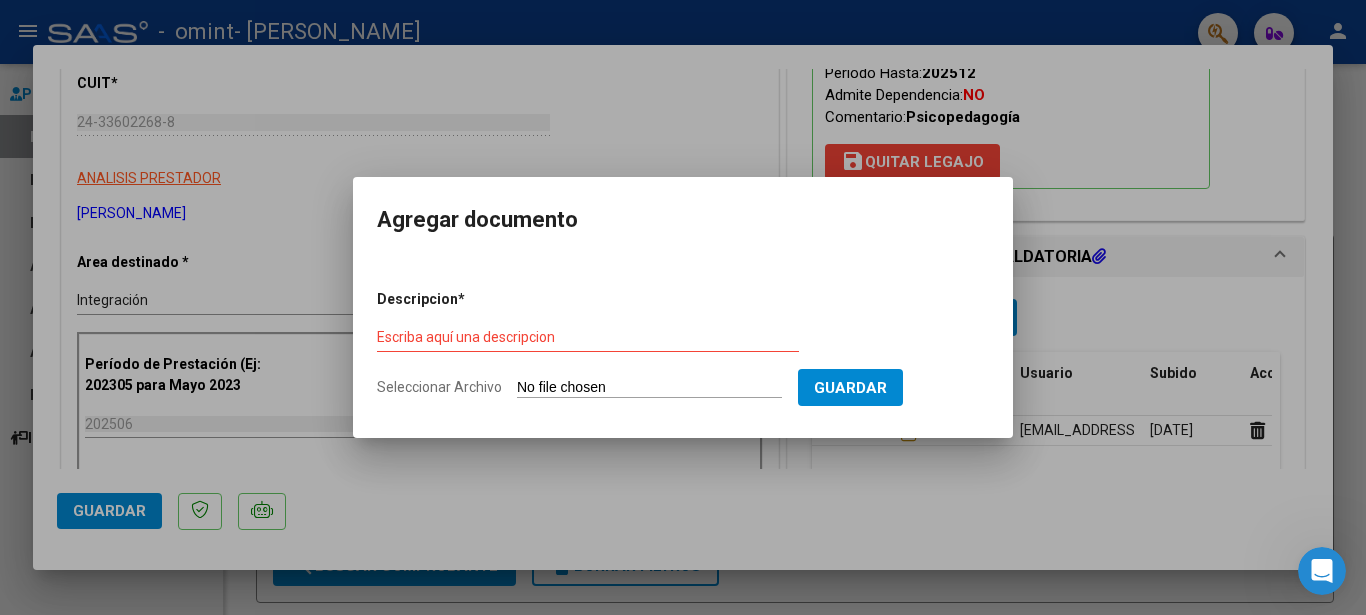 type on "C:\fakepath\Informe evolutivo julio firmado.pdf" 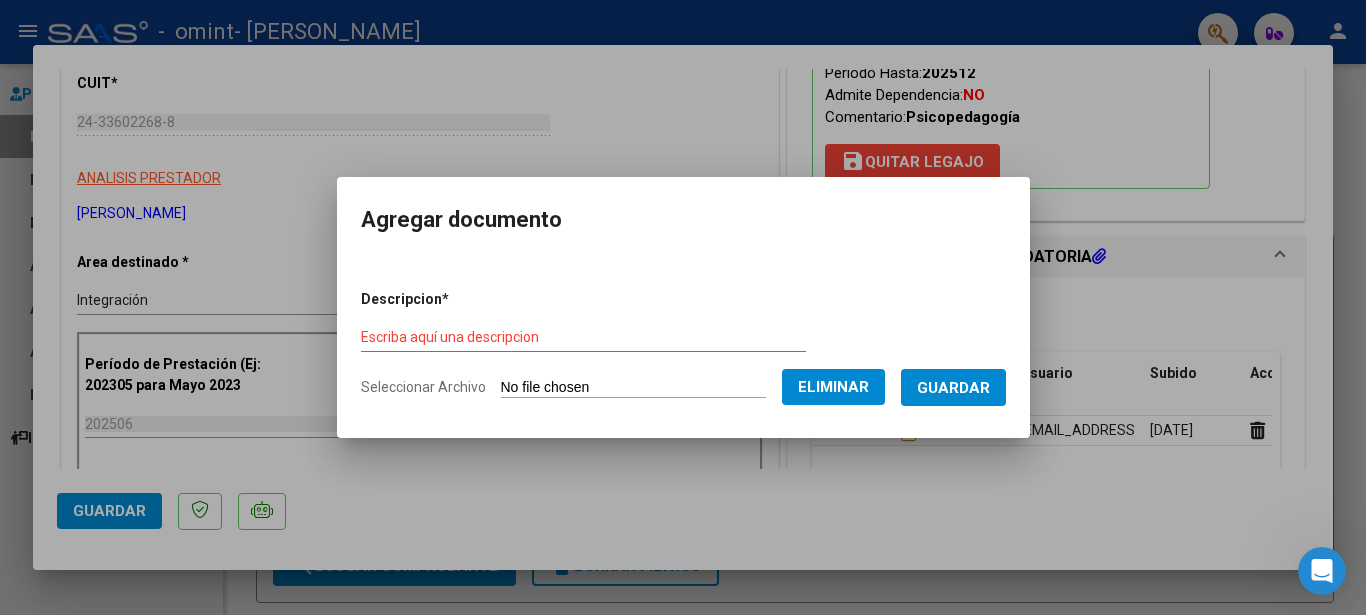 click on "Guardar" at bounding box center [953, 388] 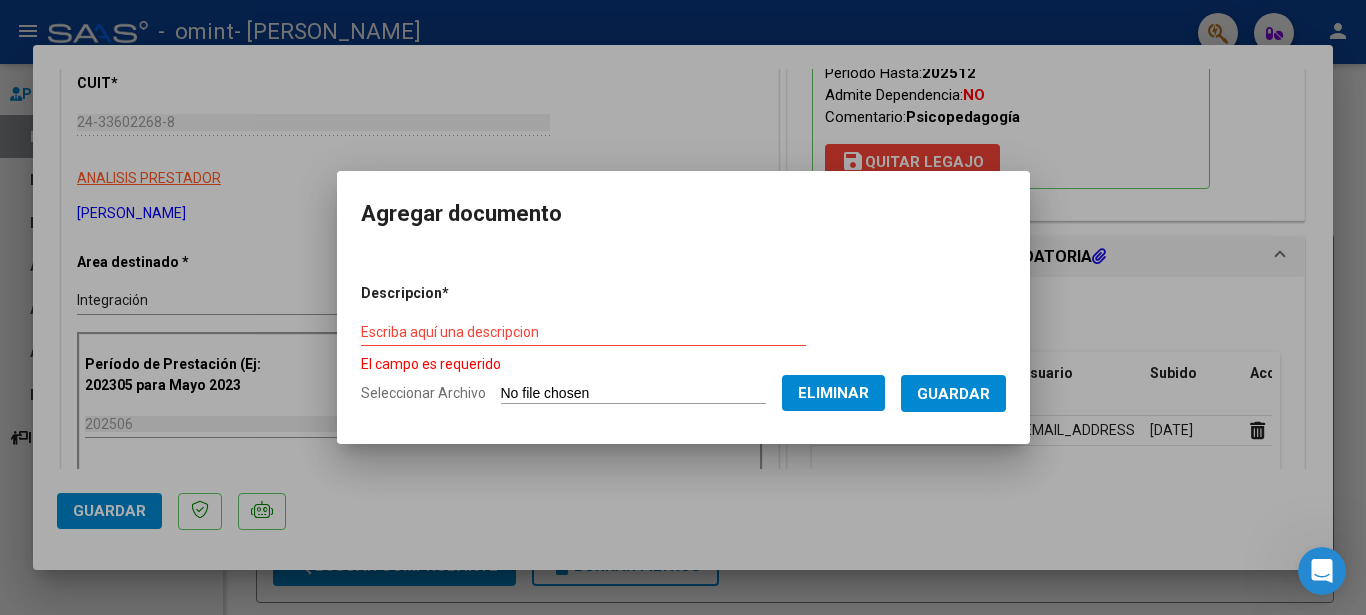 click on "Escriba aquí una descripcion" at bounding box center (583, 332) 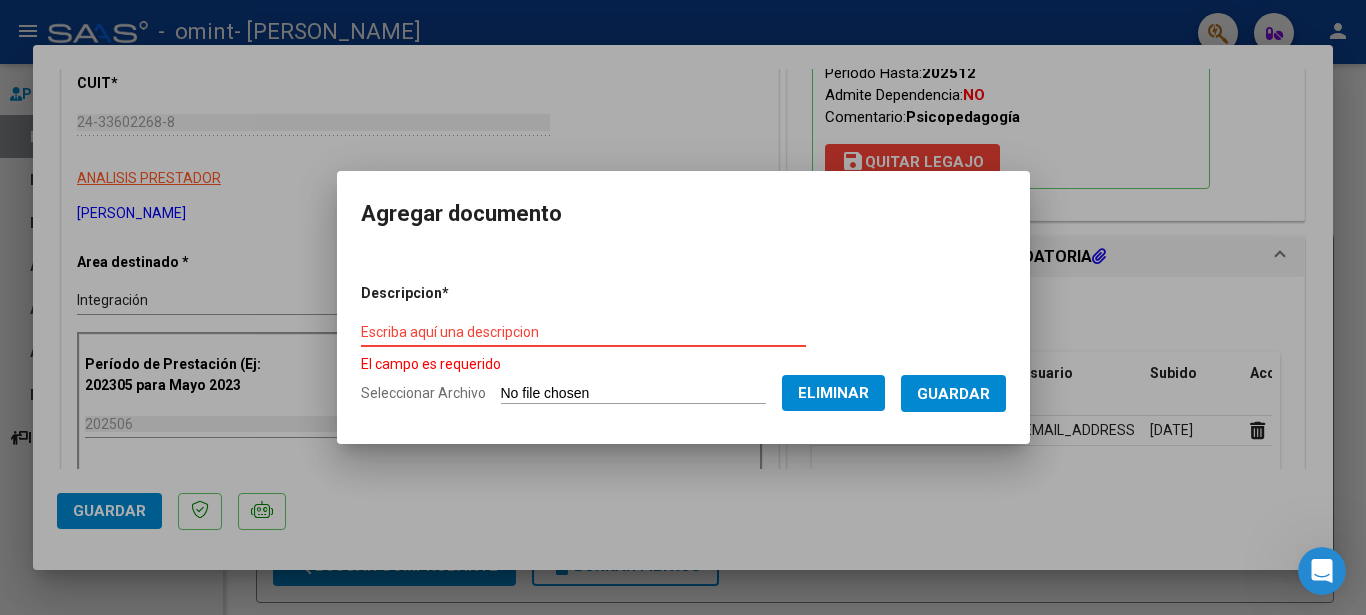 click on "Escriba aquí una descripcion" at bounding box center [583, 332] 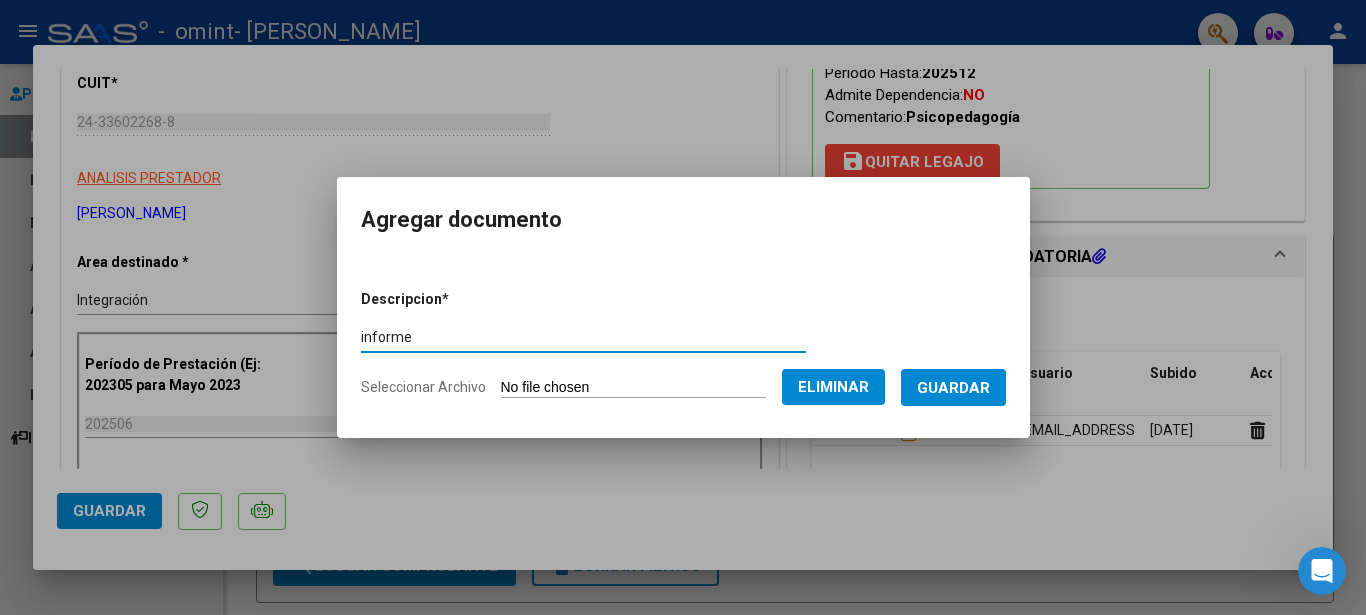 type on "informe" 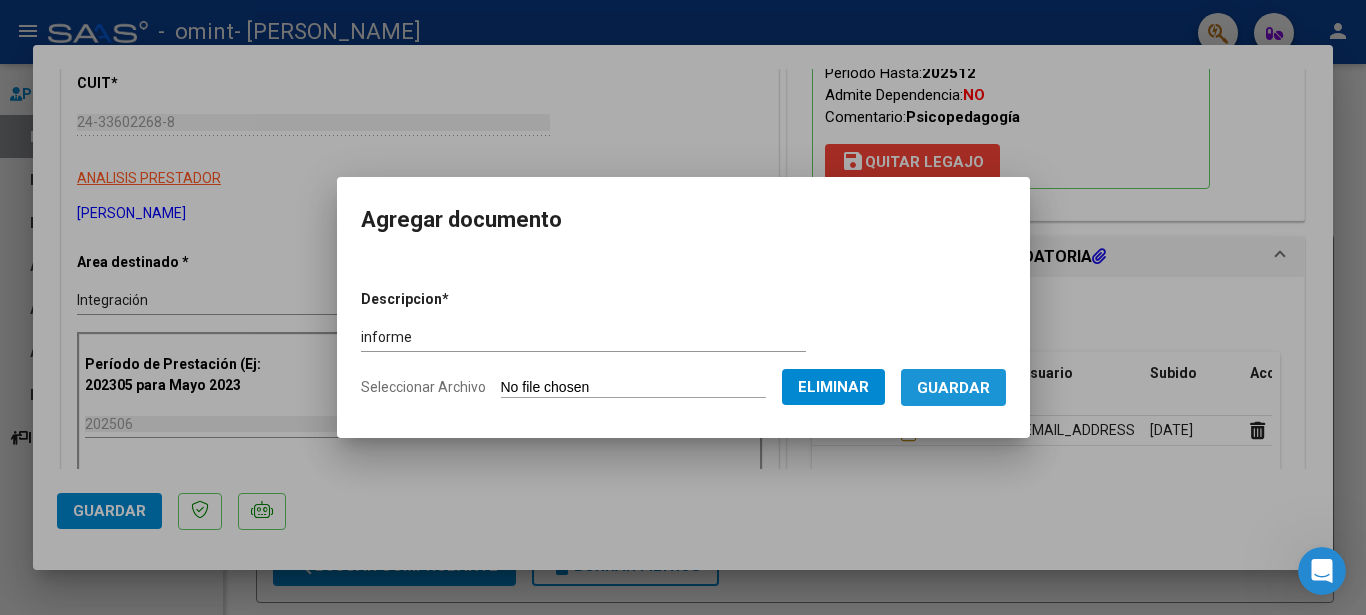 click on "Guardar" at bounding box center [953, 388] 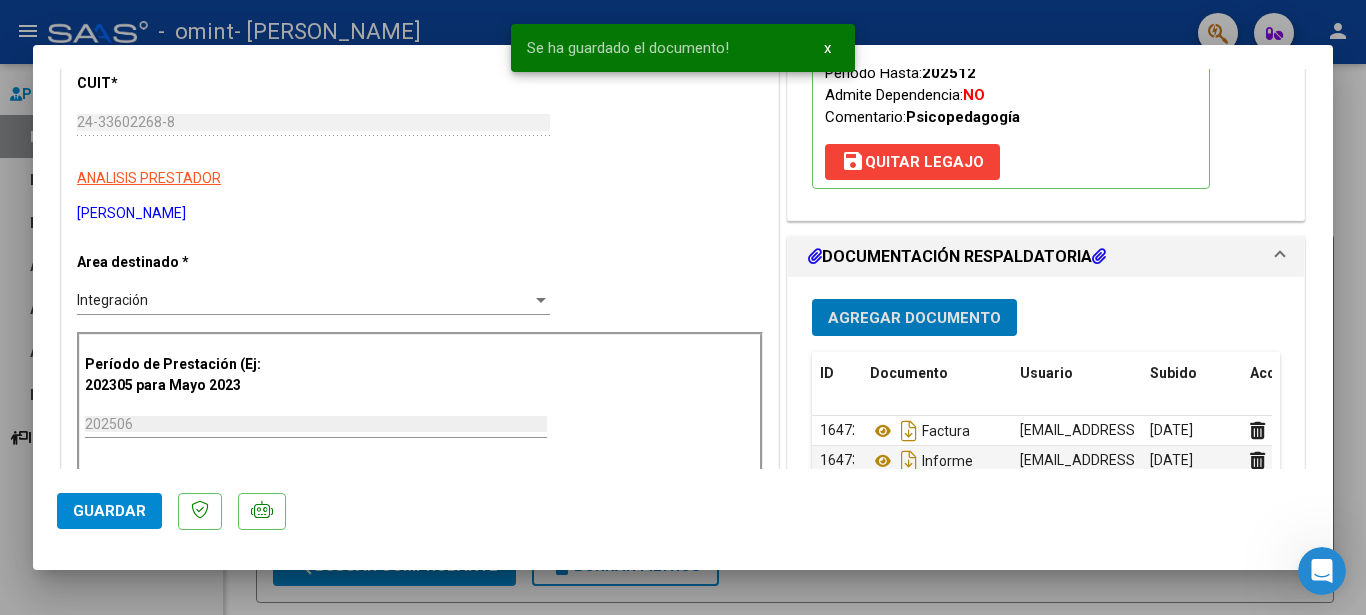 scroll, scrollTop: 408, scrollLeft: 0, axis: vertical 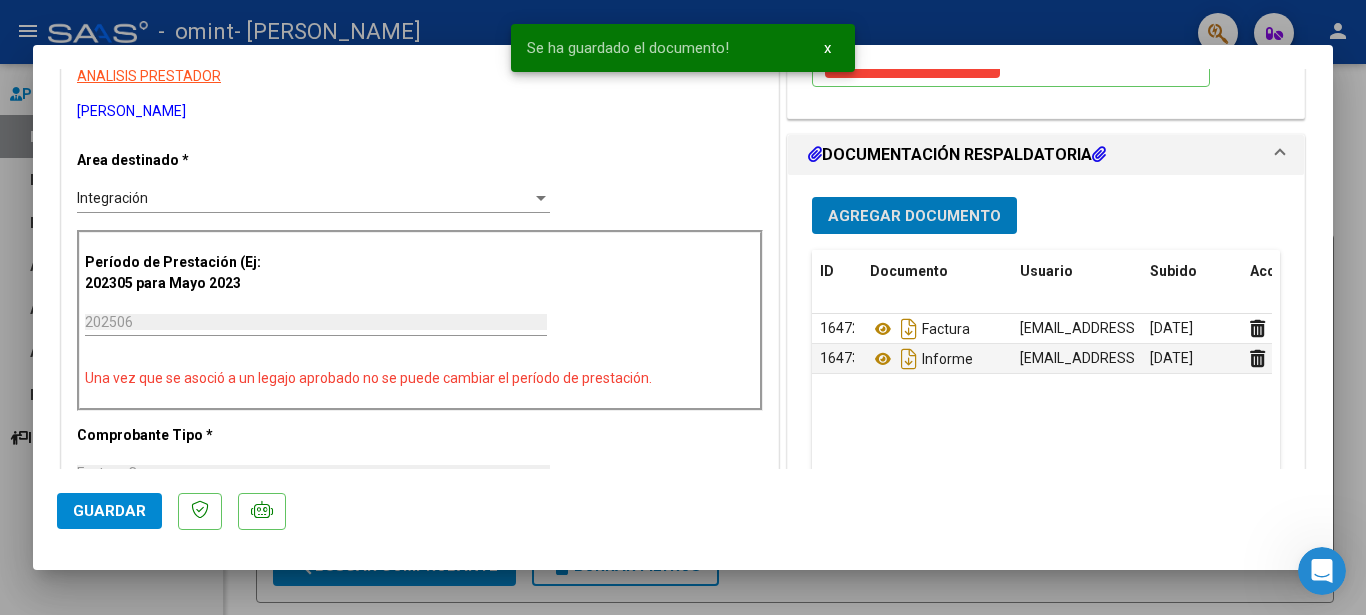 click on "Agregar Documento" at bounding box center [914, 216] 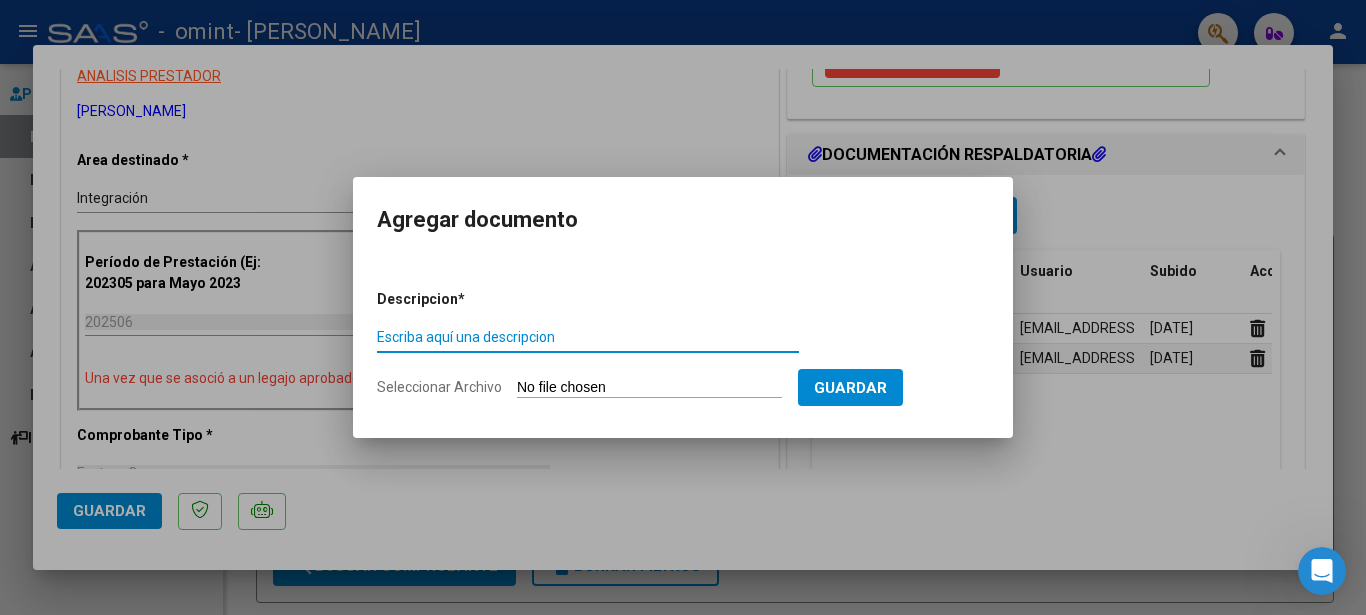 click on "Descripcion  *   Escriba aquí una descripcion  Seleccionar Archivo Guardar" at bounding box center (683, 344) 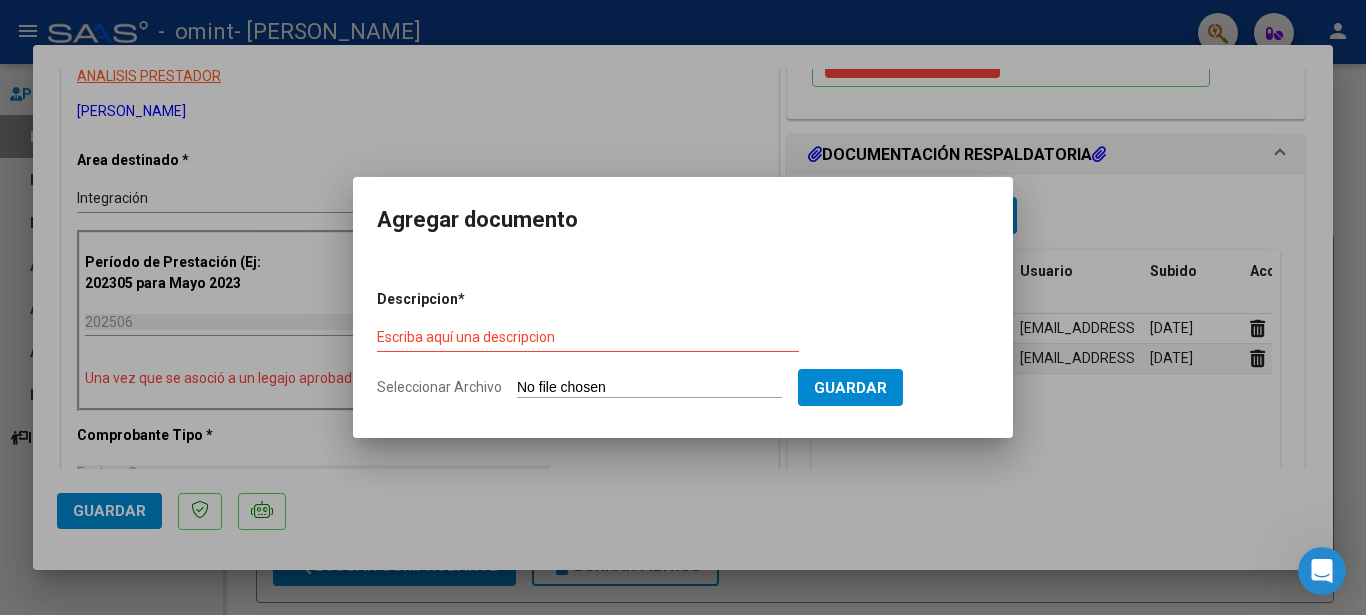 click on "Seleccionar Archivo" at bounding box center (649, 388) 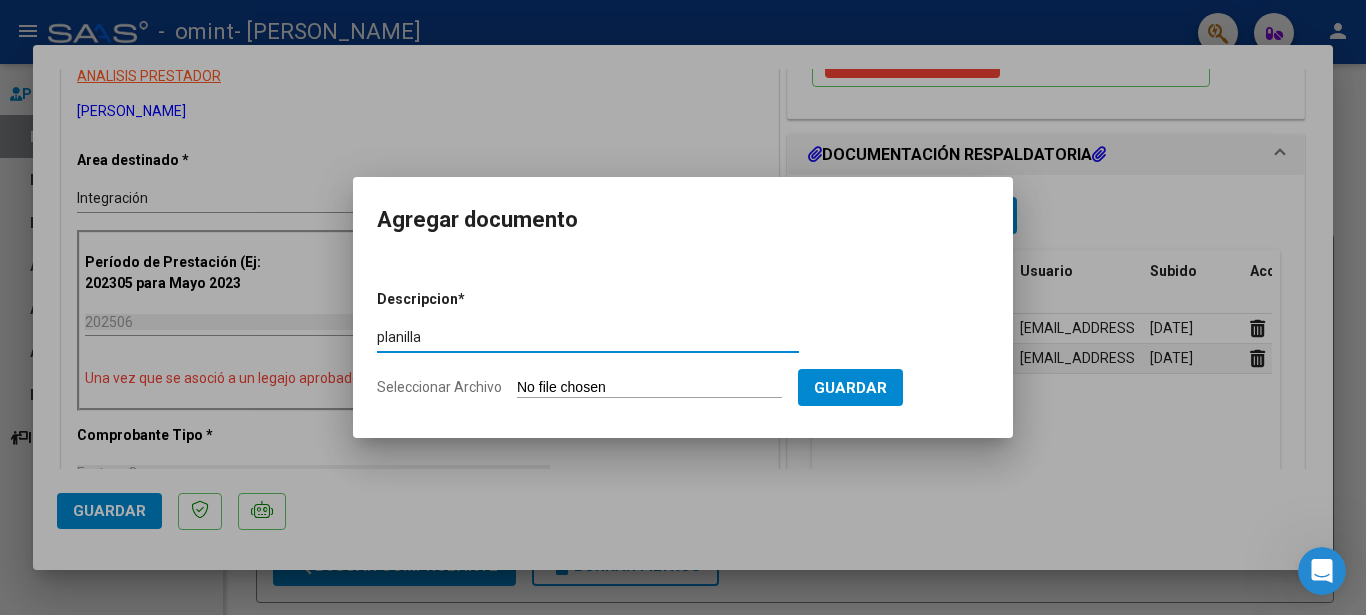 type on "planilla" 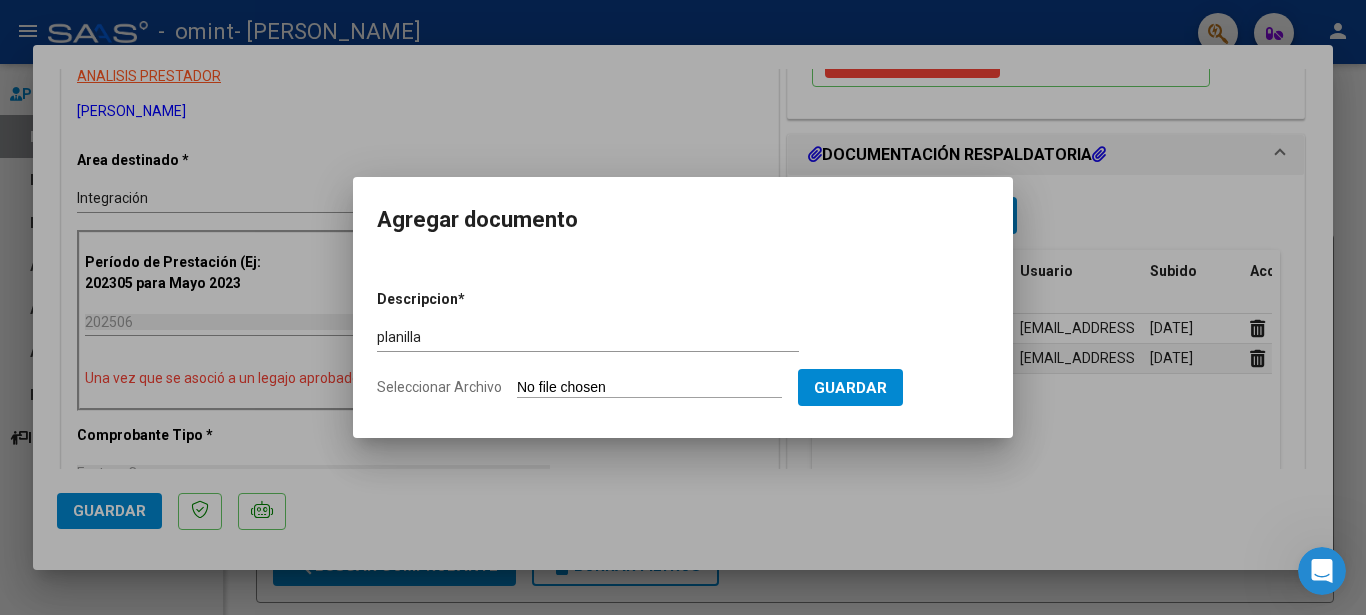 click on "Seleccionar Archivo" at bounding box center (649, 388) 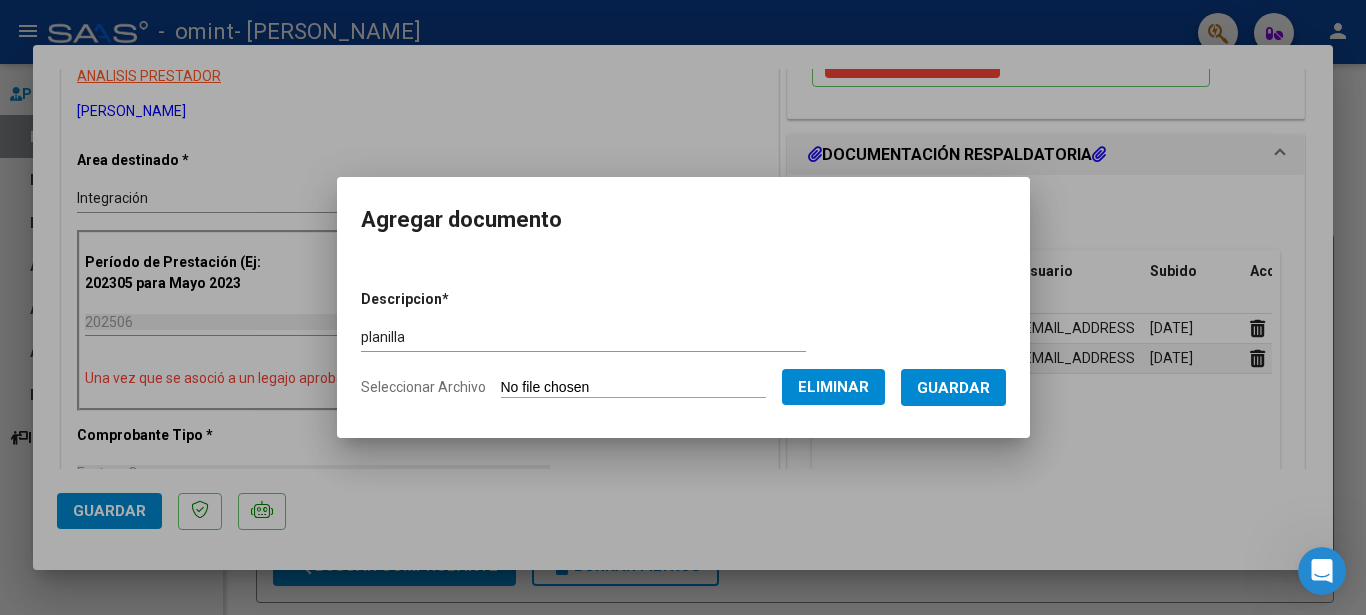 click on "Guardar" at bounding box center [953, 388] 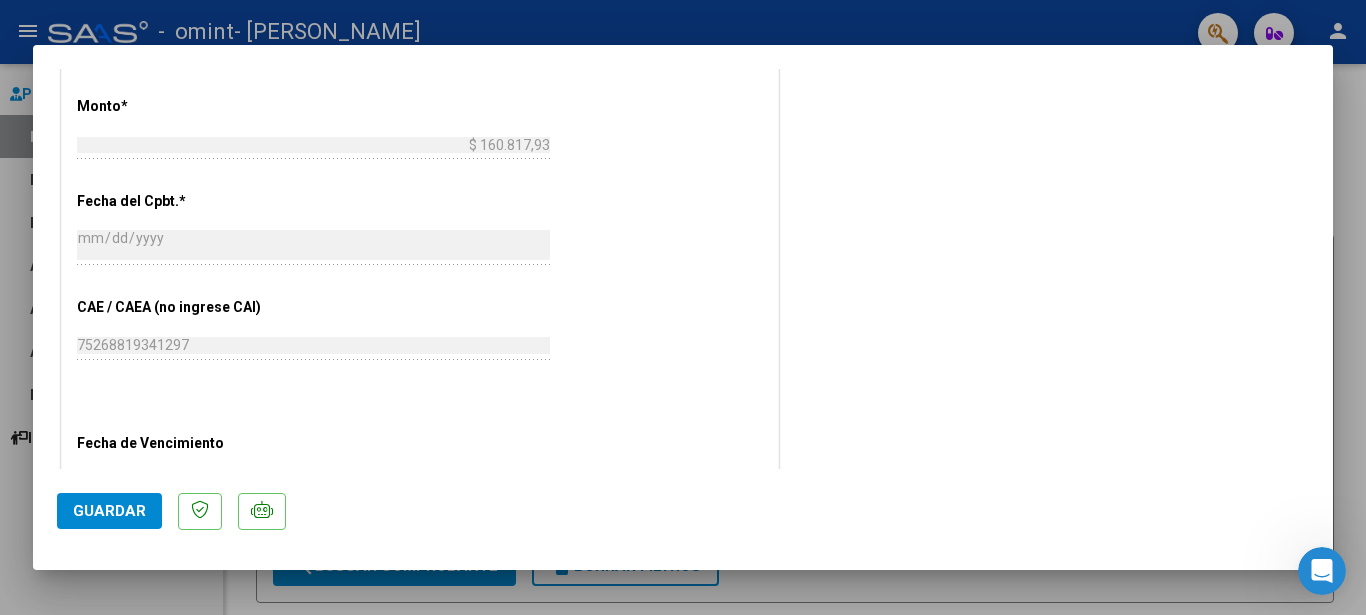 scroll, scrollTop: 1263, scrollLeft: 0, axis: vertical 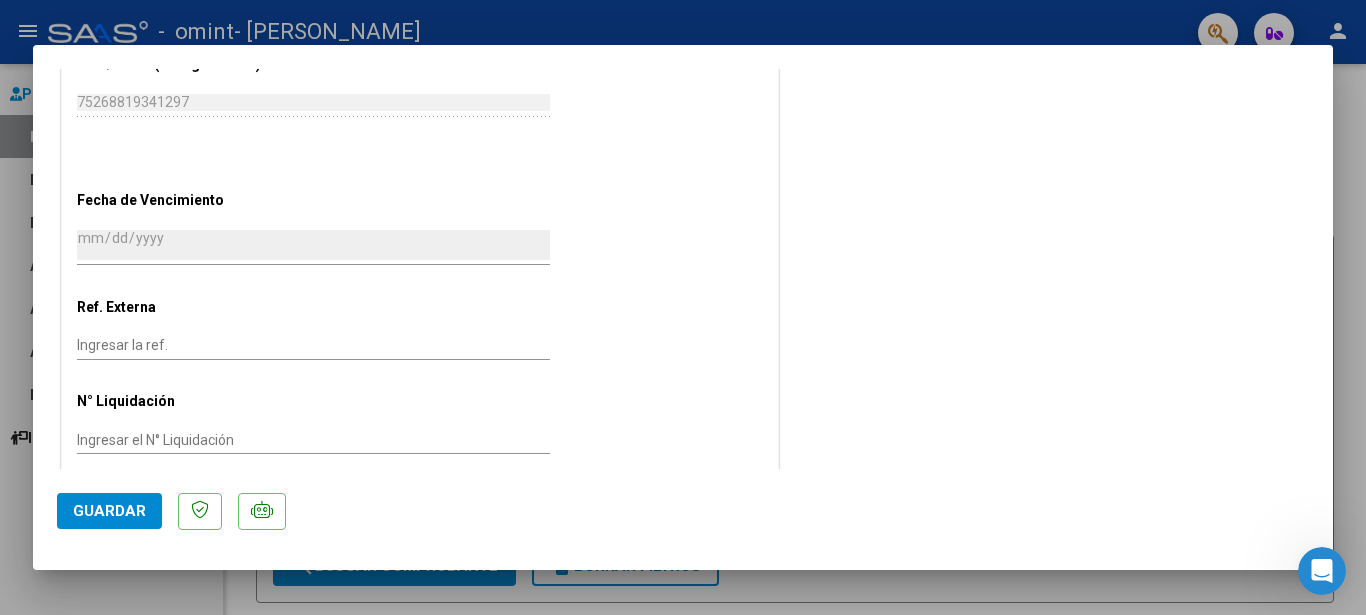 click on "Guardar" 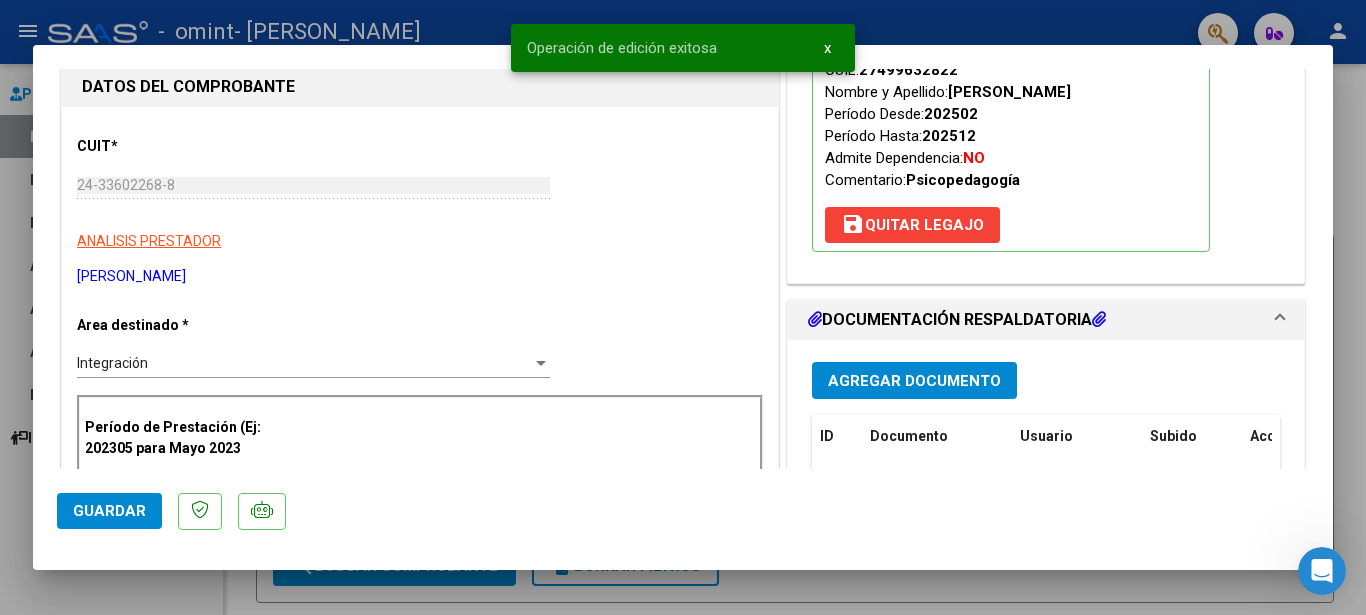 scroll, scrollTop: 0, scrollLeft: 0, axis: both 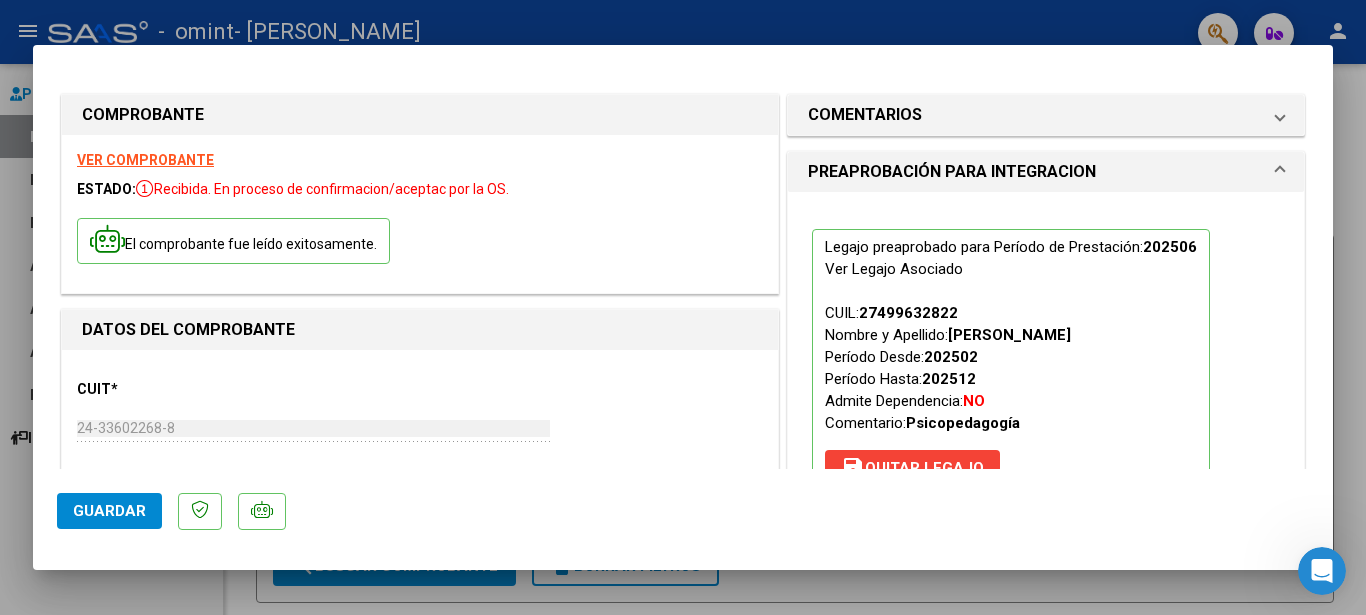 click at bounding box center [683, 307] 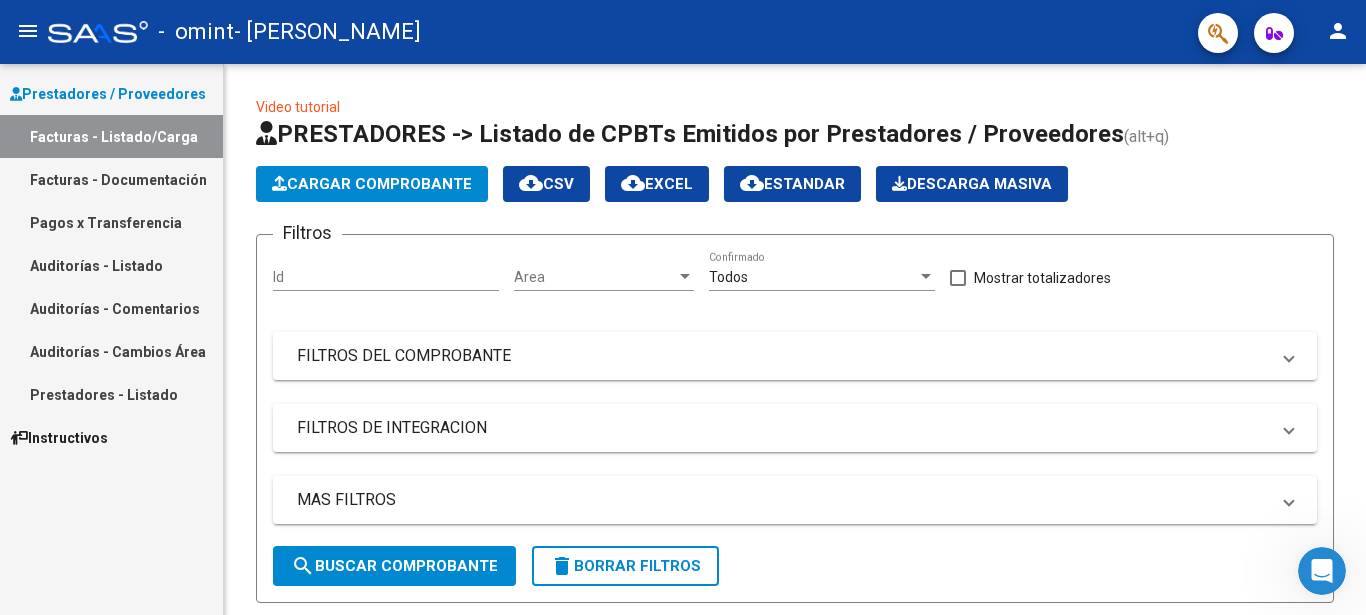 click on "Facturas - Listado/Carga" at bounding box center (111, 136) 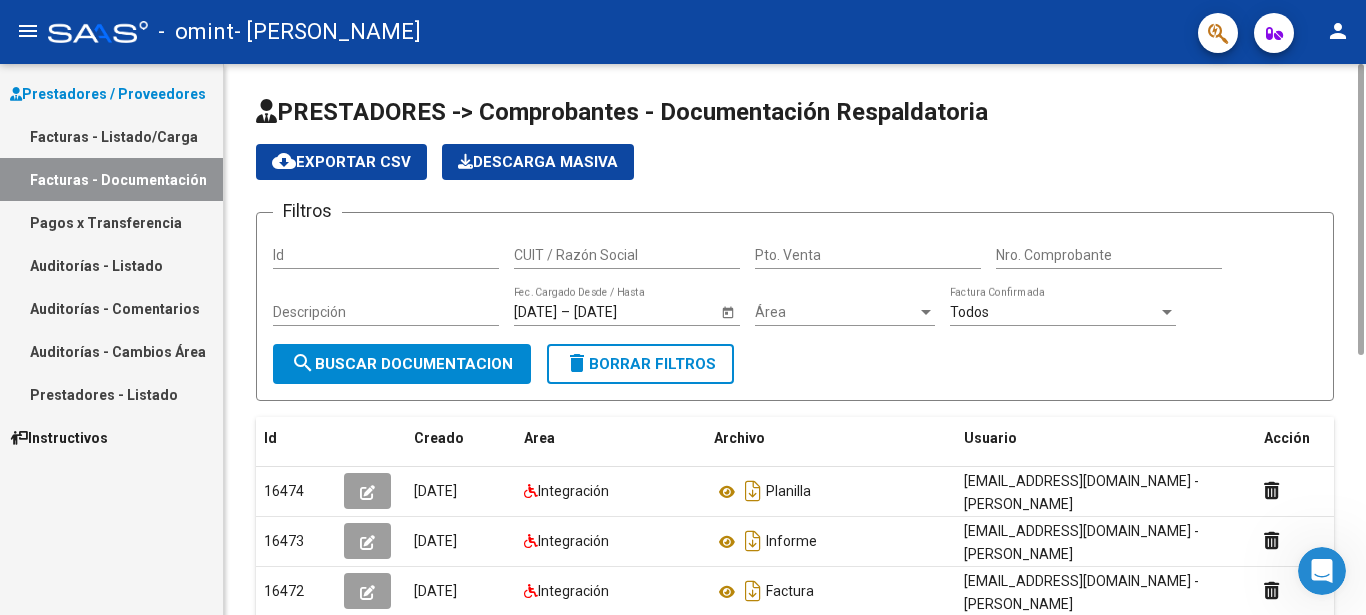 scroll, scrollTop: 491, scrollLeft: 0, axis: vertical 